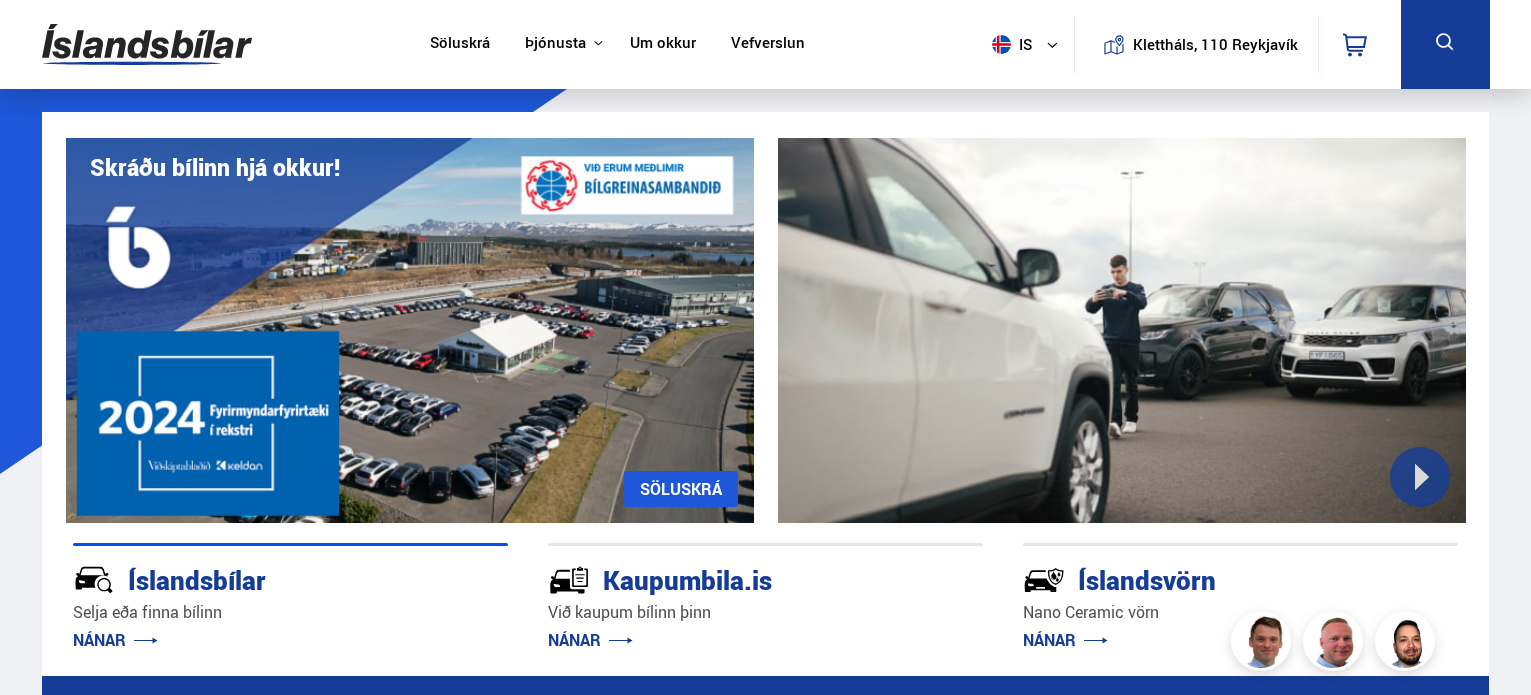 scroll, scrollTop: 0, scrollLeft: 0, axis: both 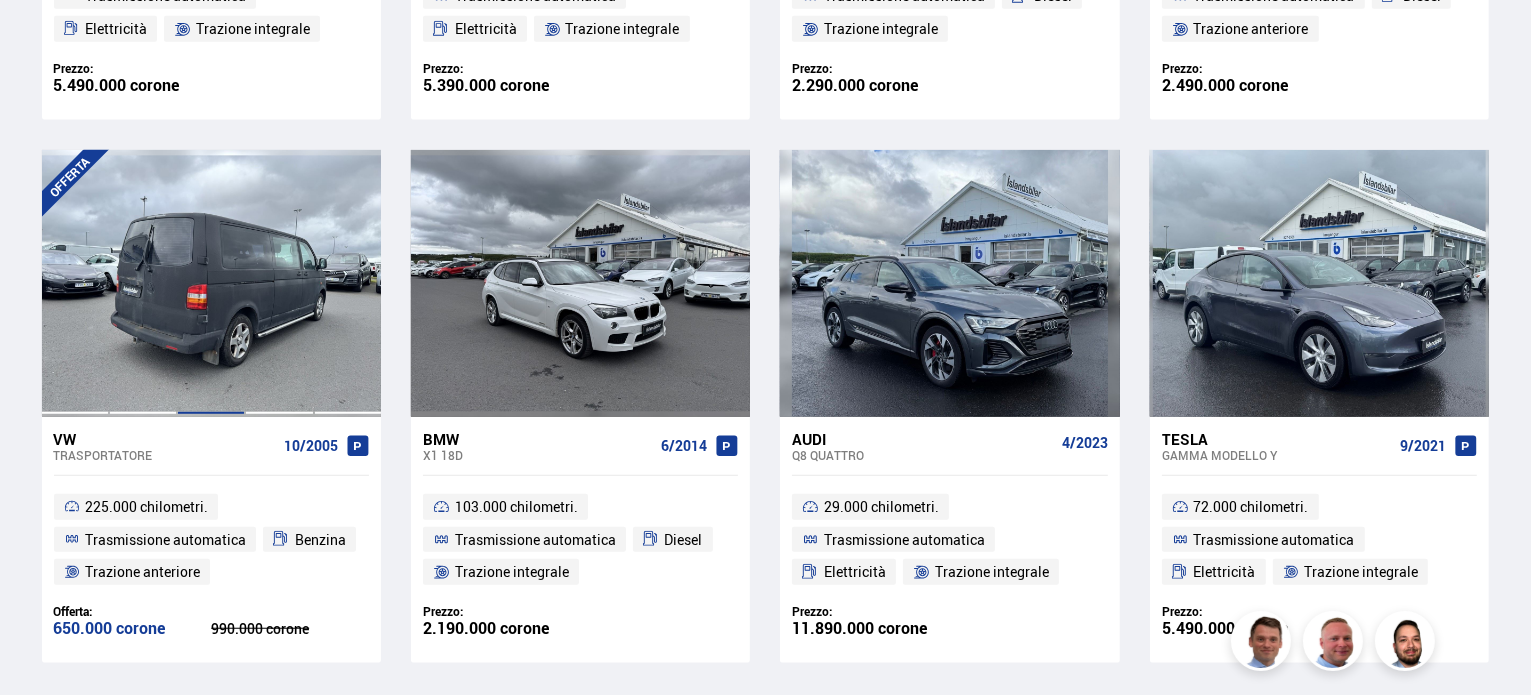 click at bounding box center [211, 283] 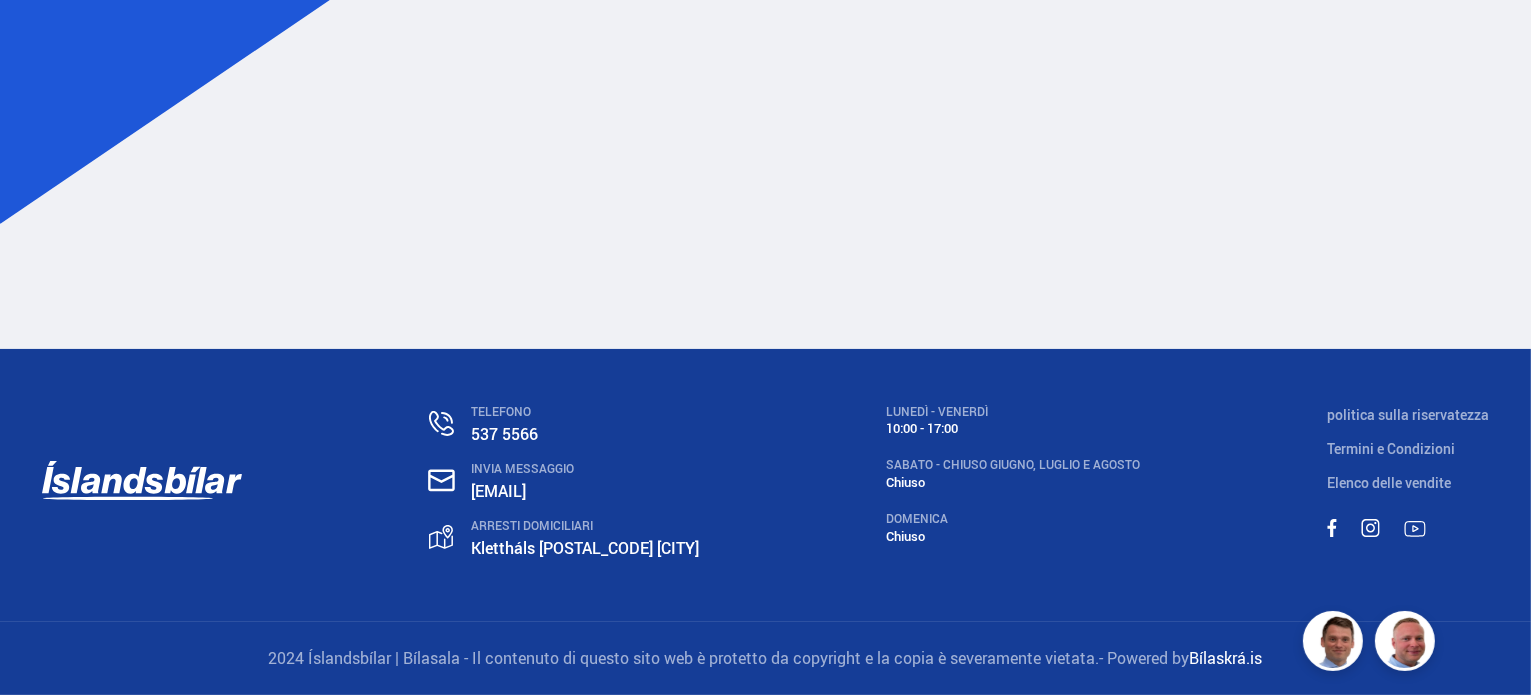 scroll, scrollTop: 0, scrollLeft: 0, axis: both 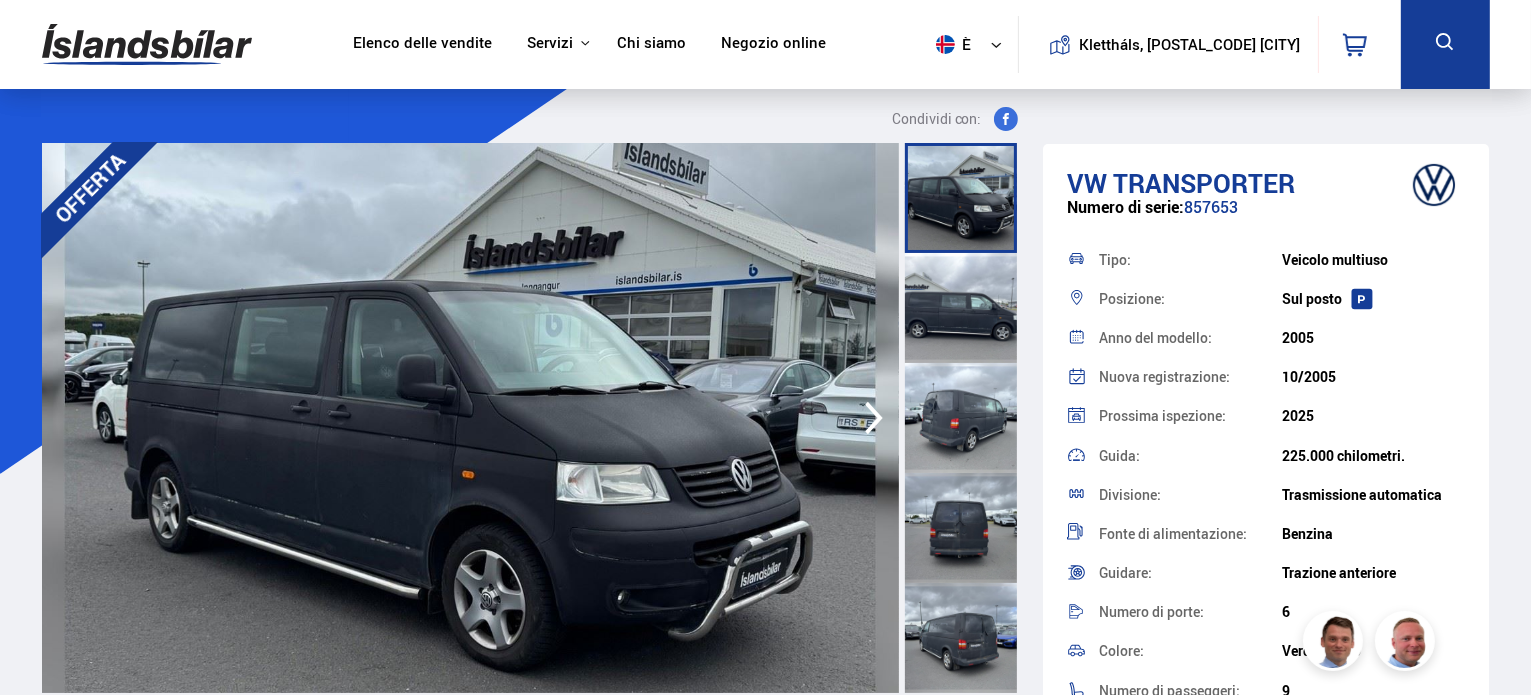 click 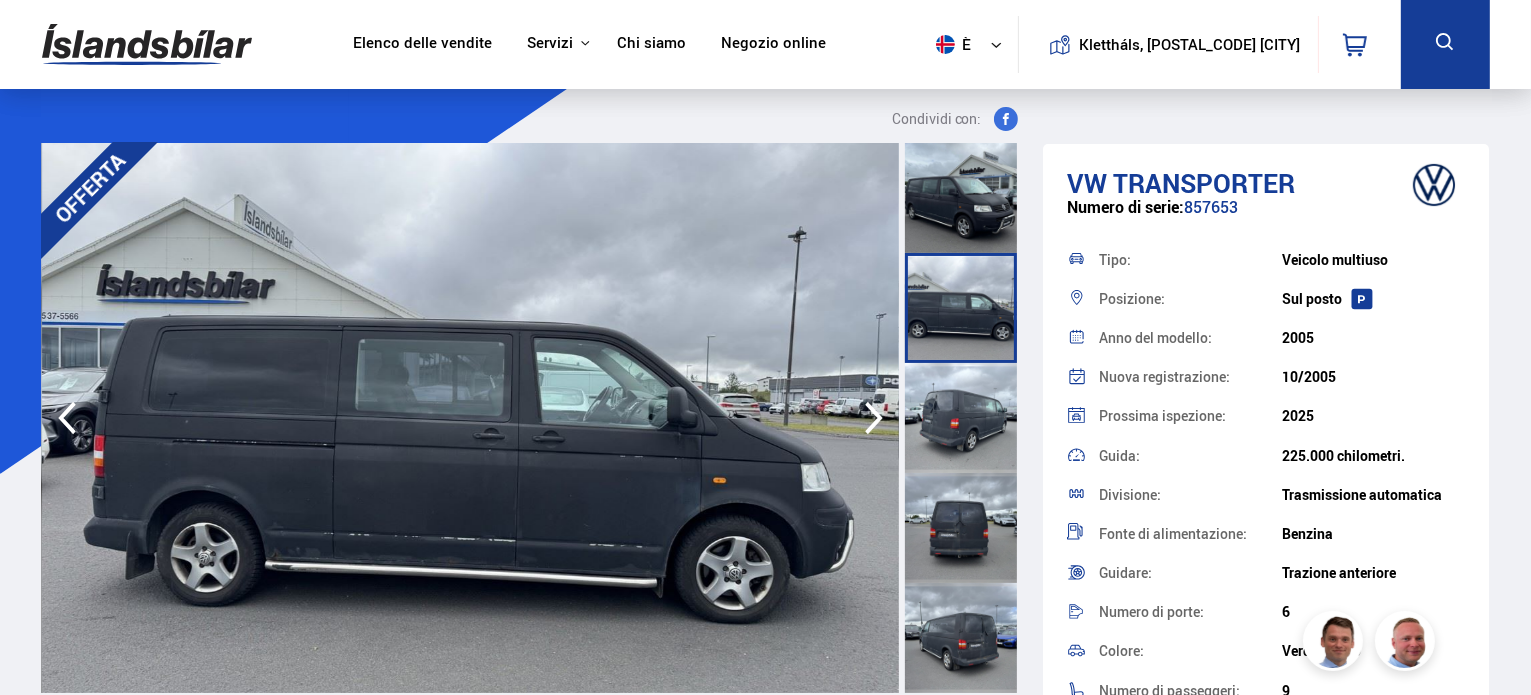 click 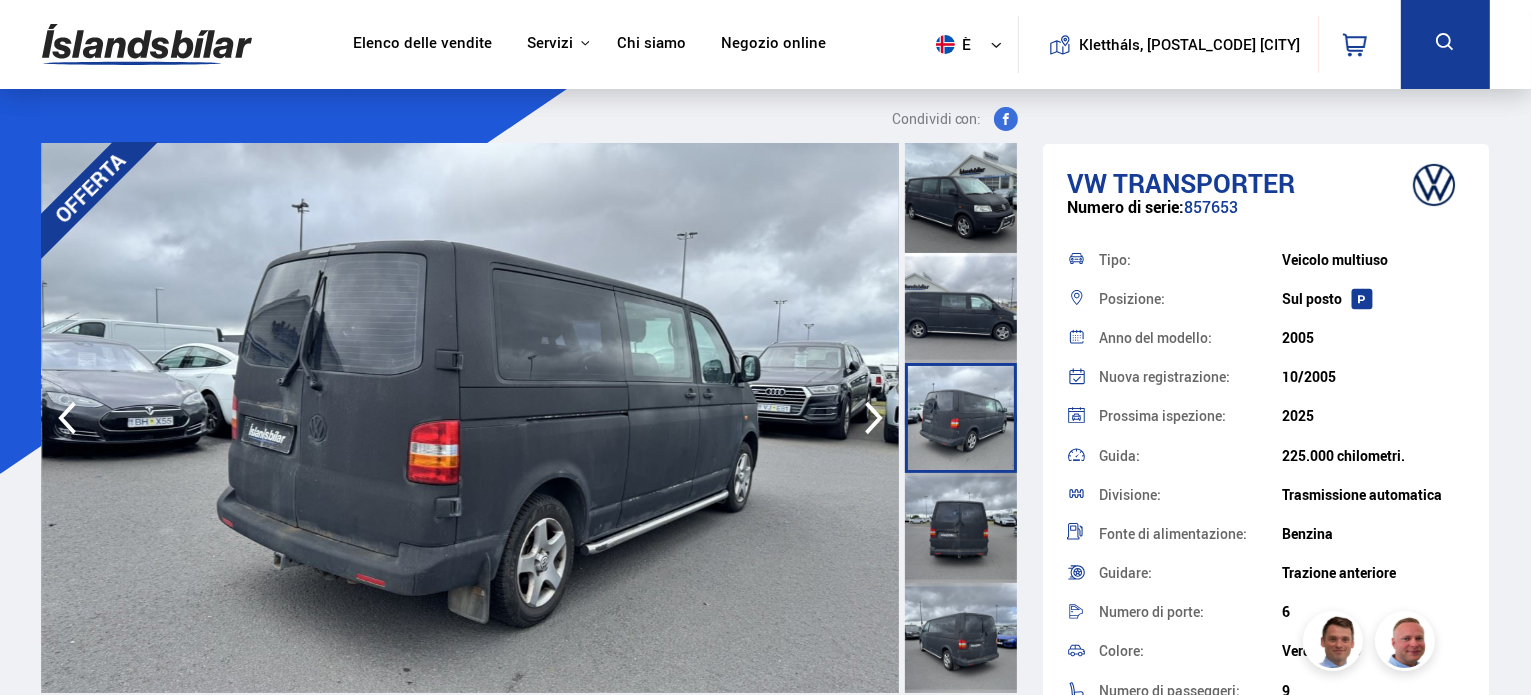click 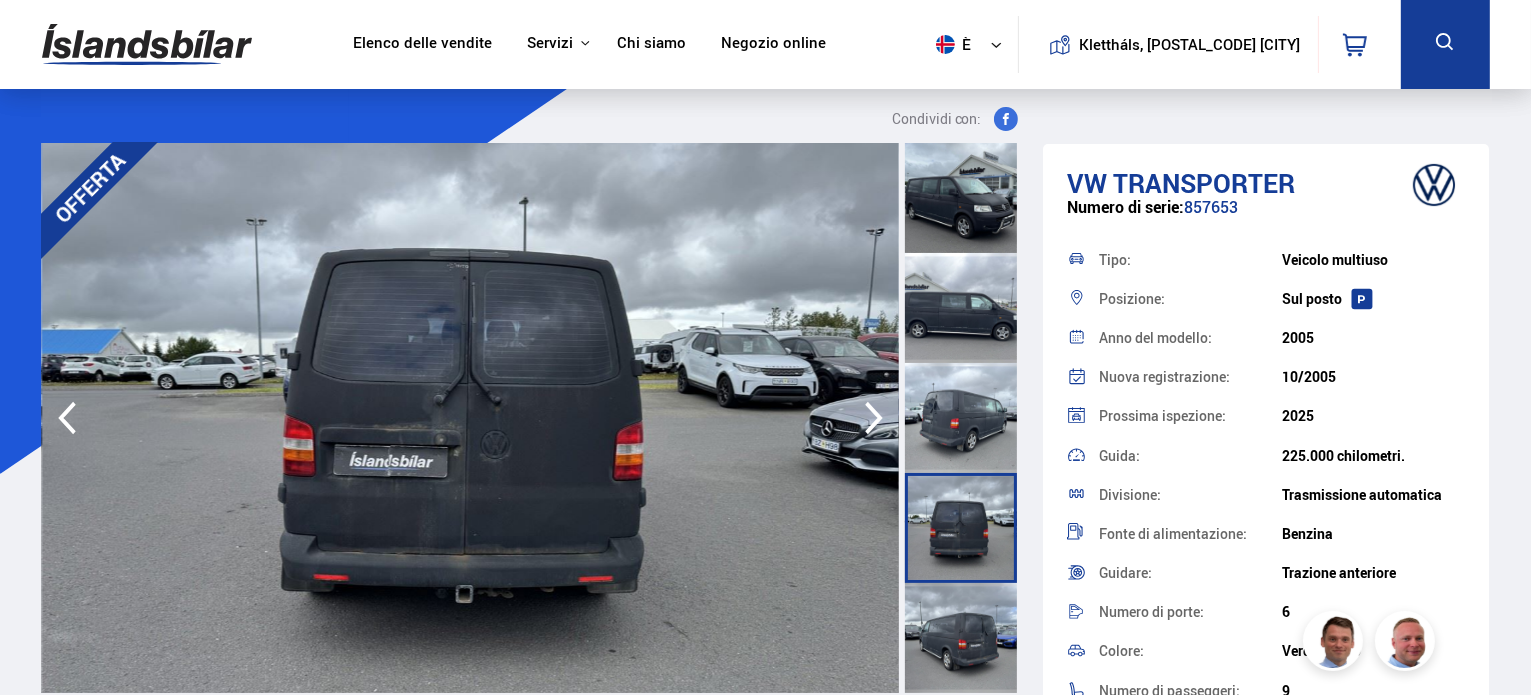 click 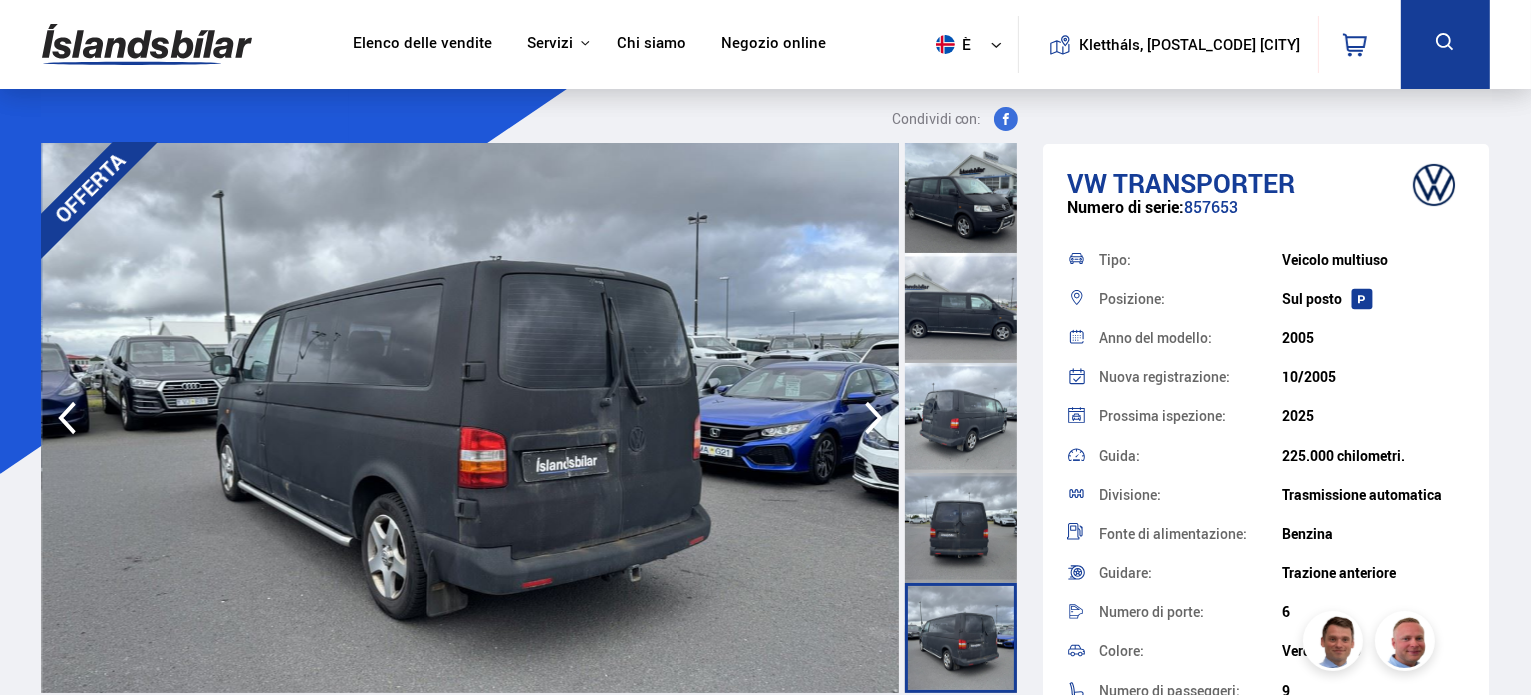 click 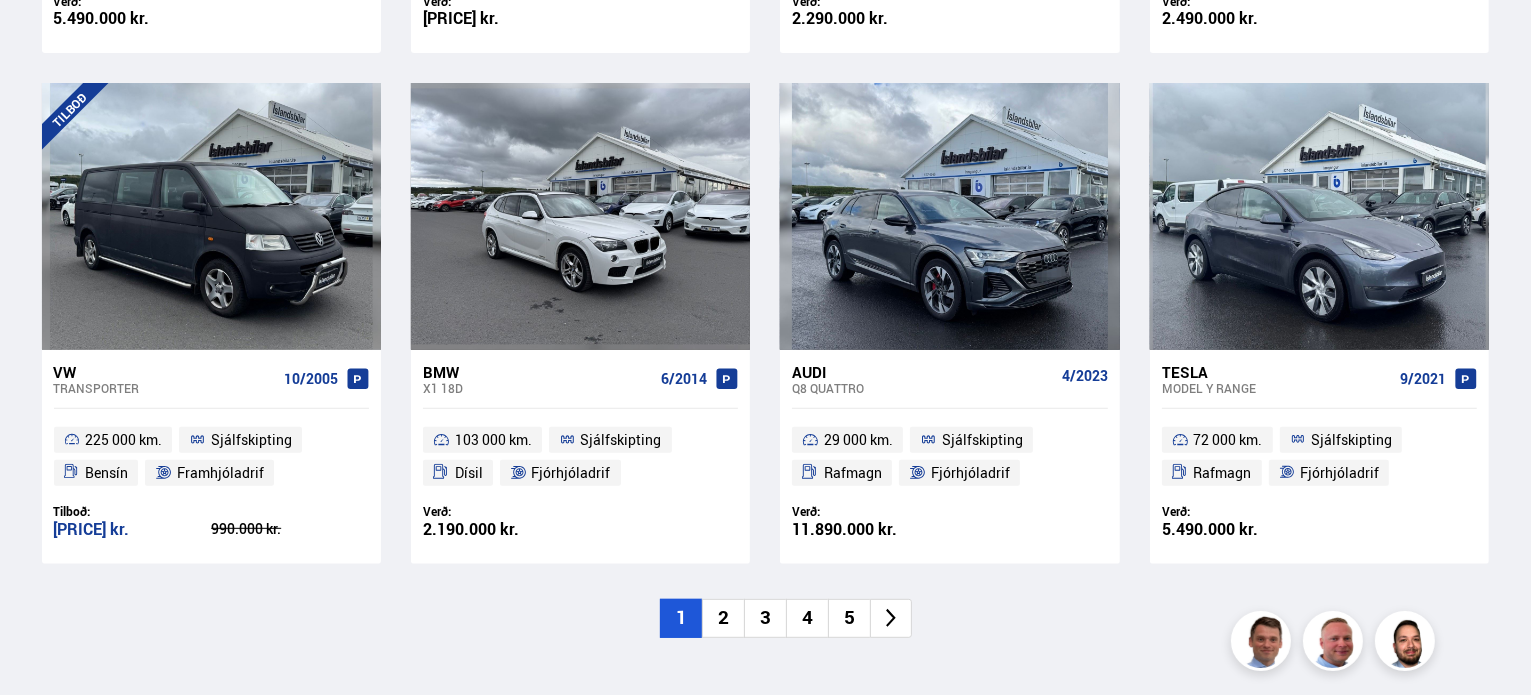 scroll, scrollTop: 1428, scrollLeft: 0, axis: vertical 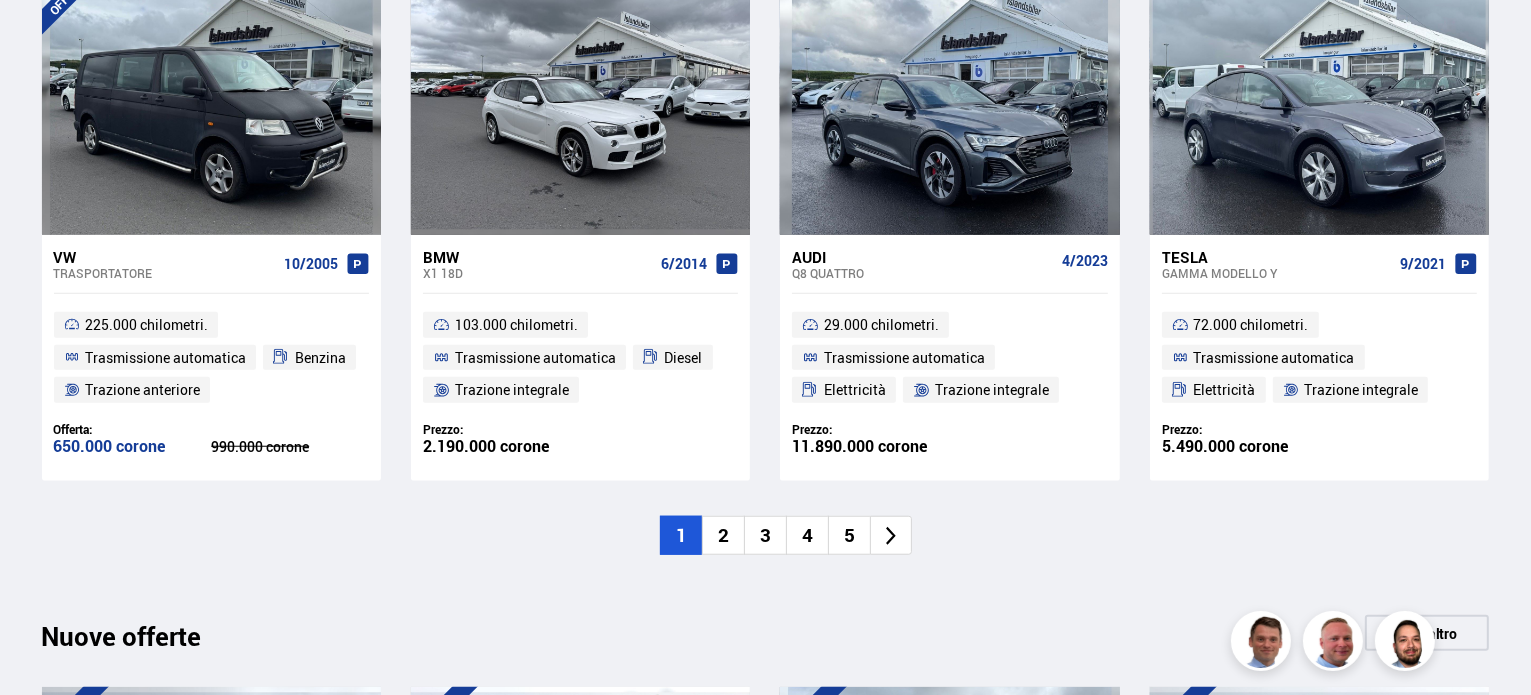 click on "2" at bounding box center [723, 535] 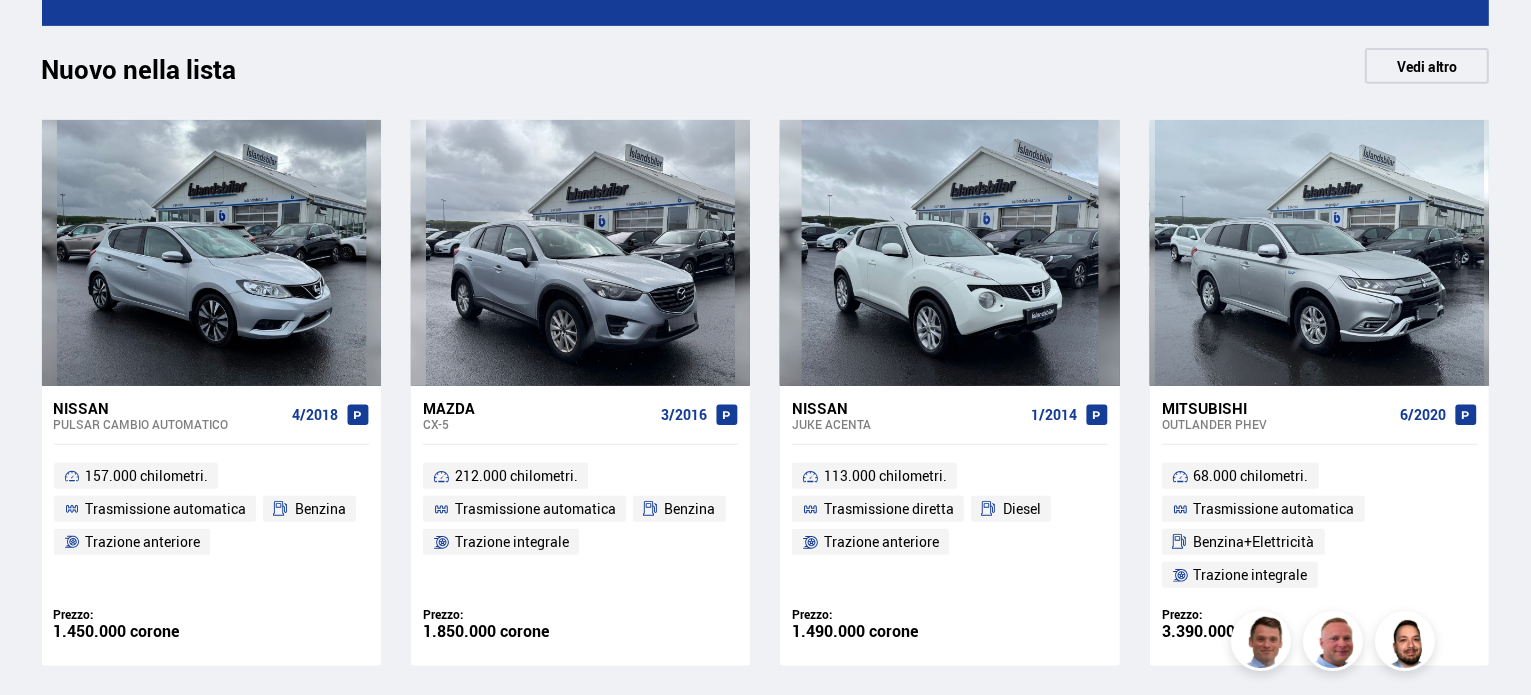 scroll, scrollTop: 919, scrollLeft: 0, axis: vertical 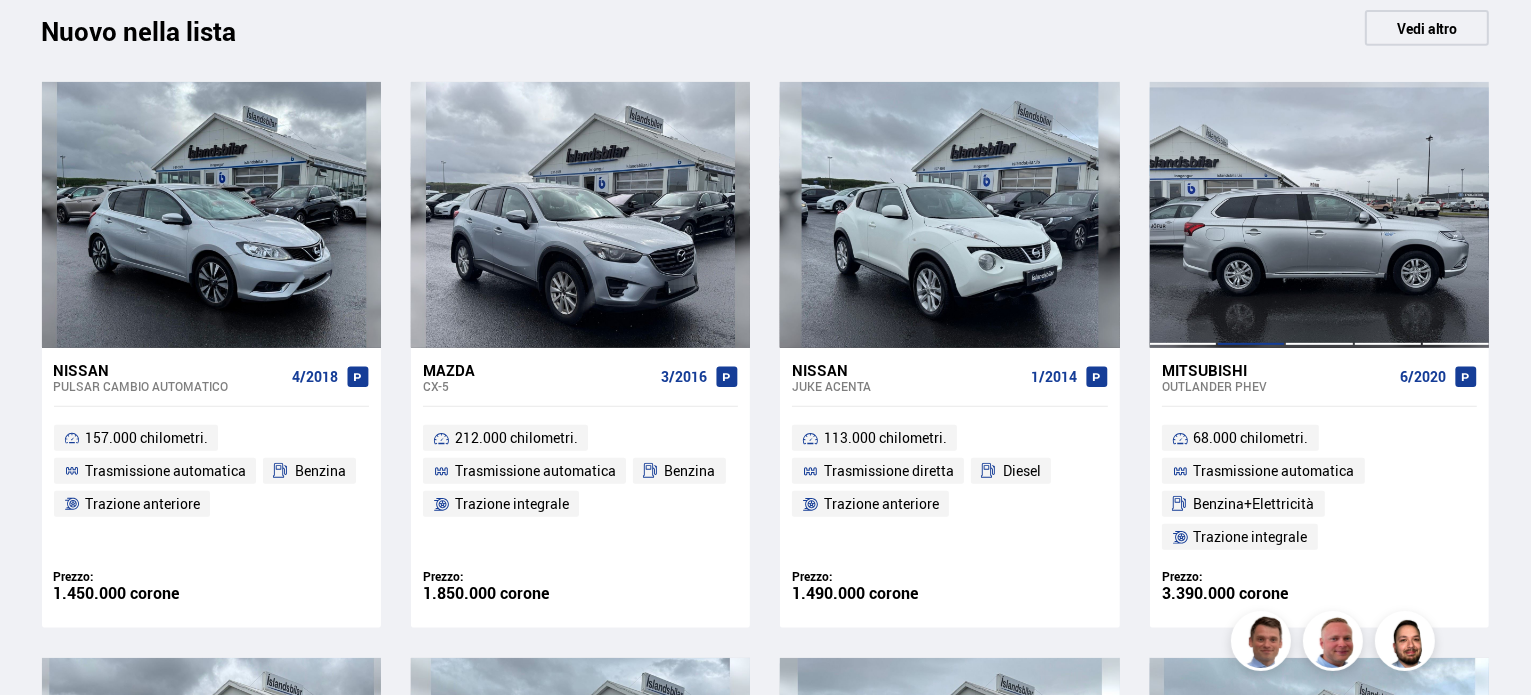 click at bounding box center [1251, 215] 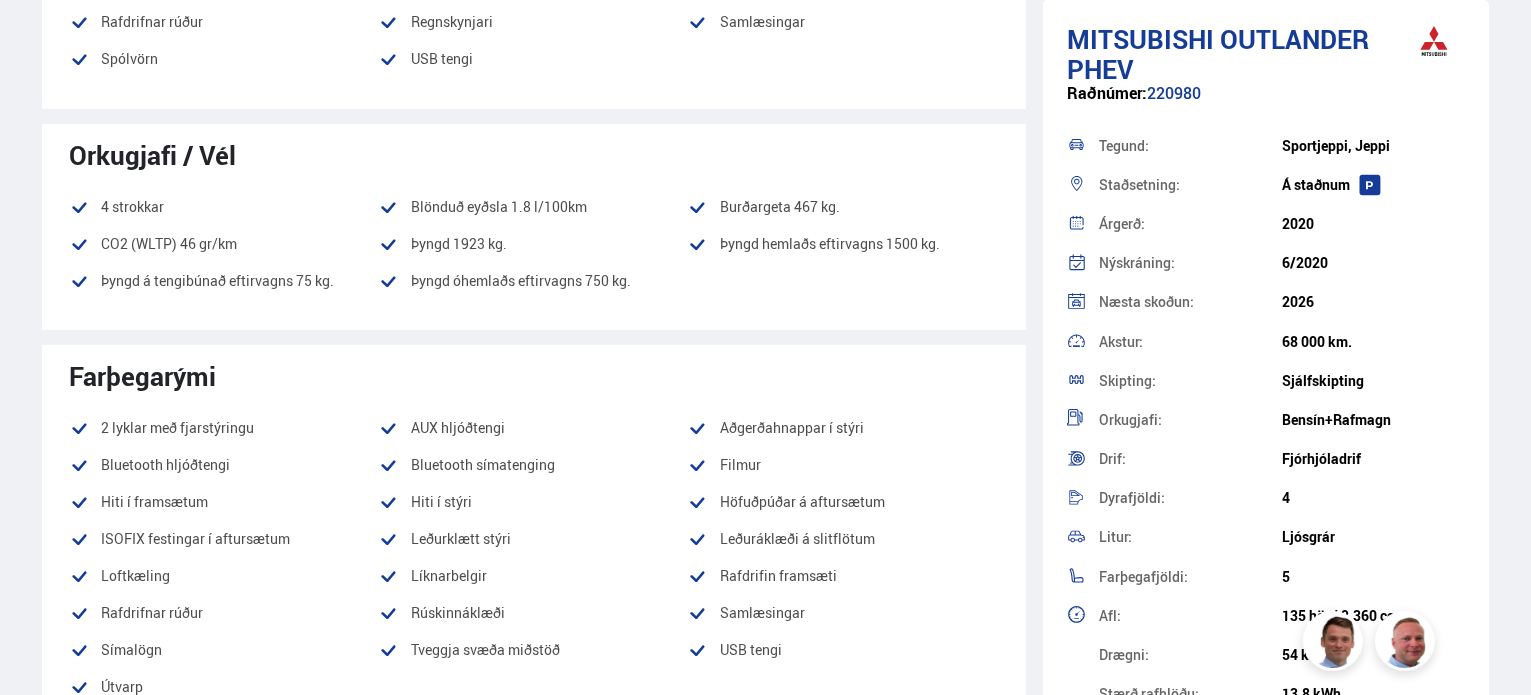 scroll, scrollTop: 0, scrollLeft: 0, axis: both 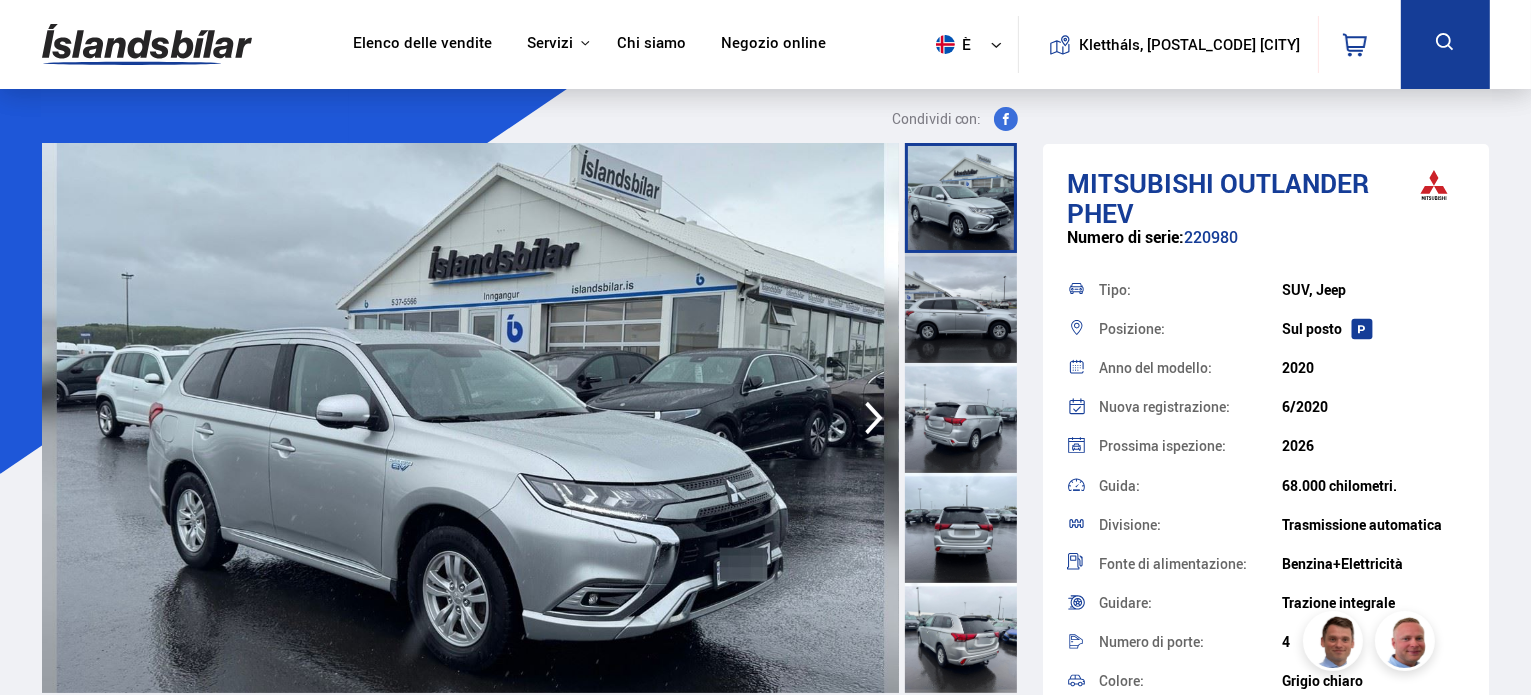 click 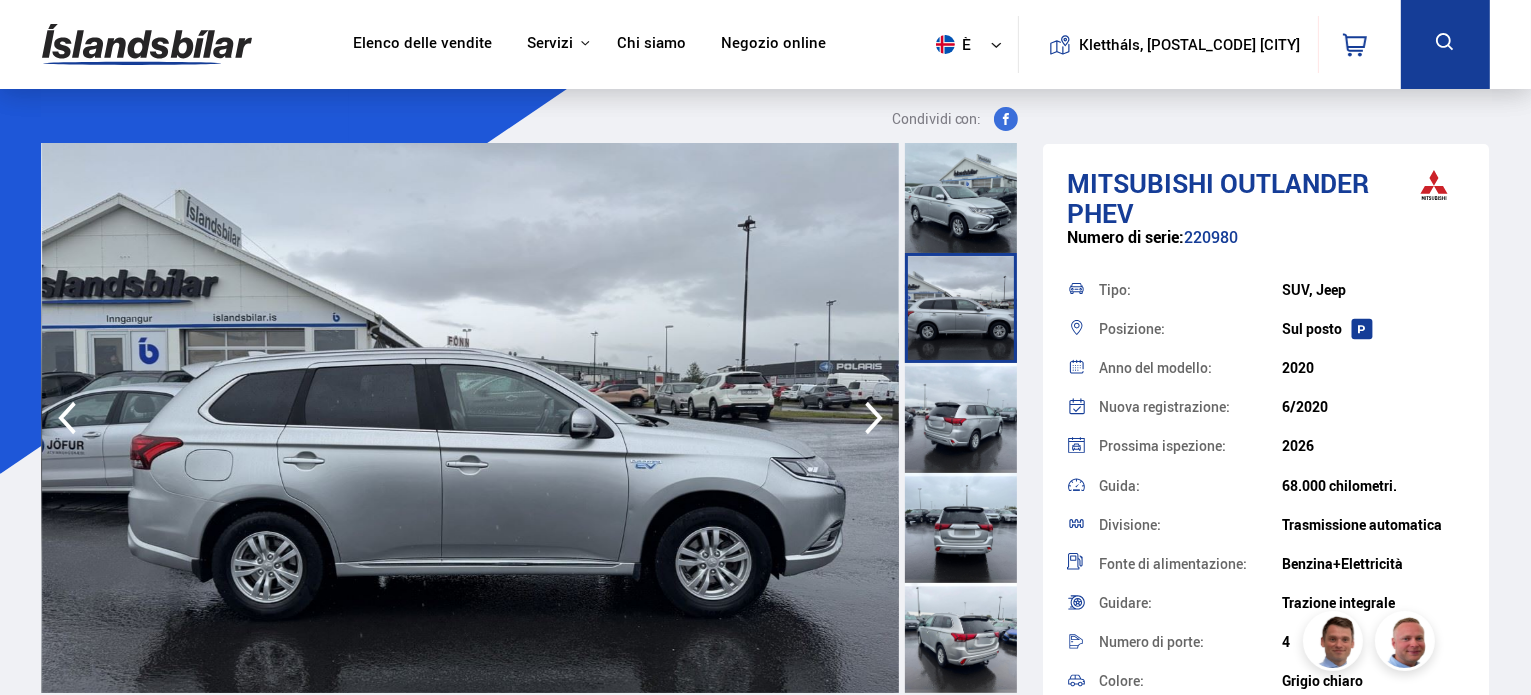 click 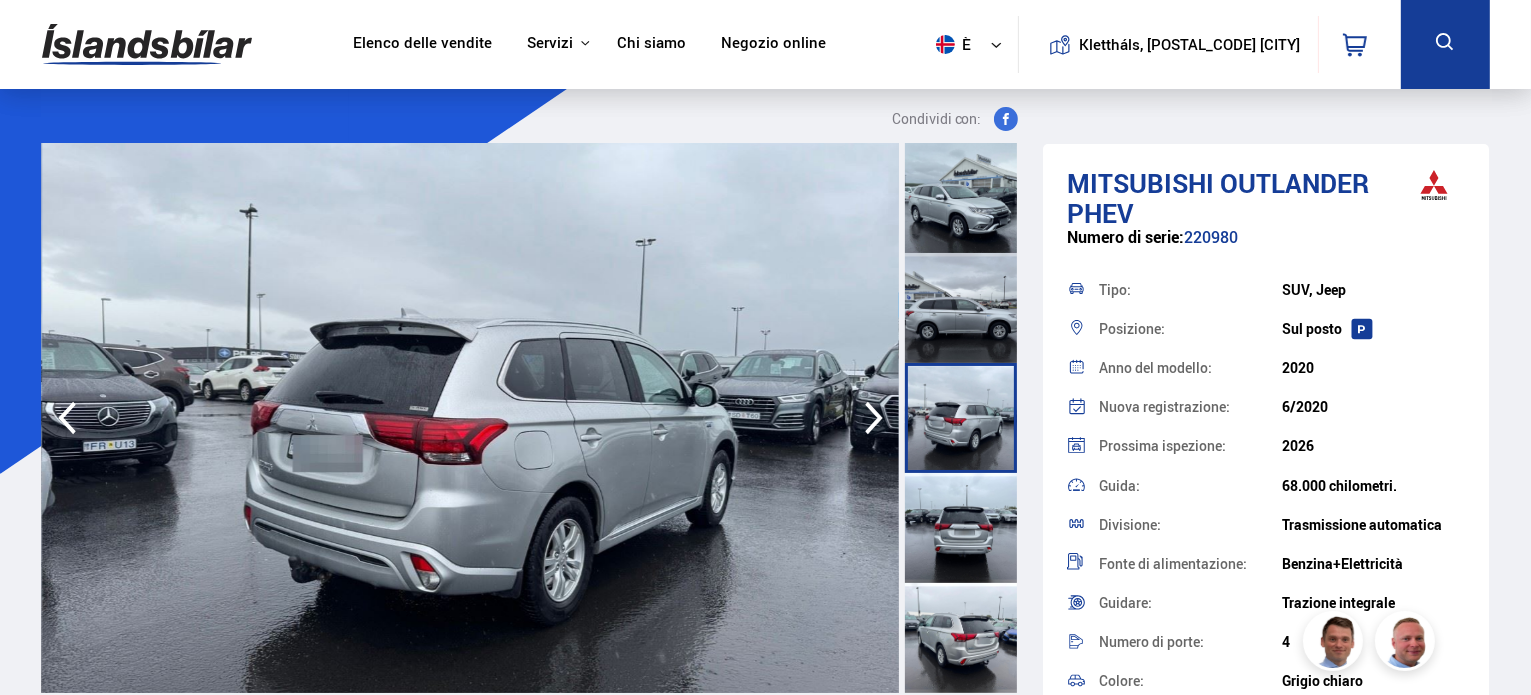 click 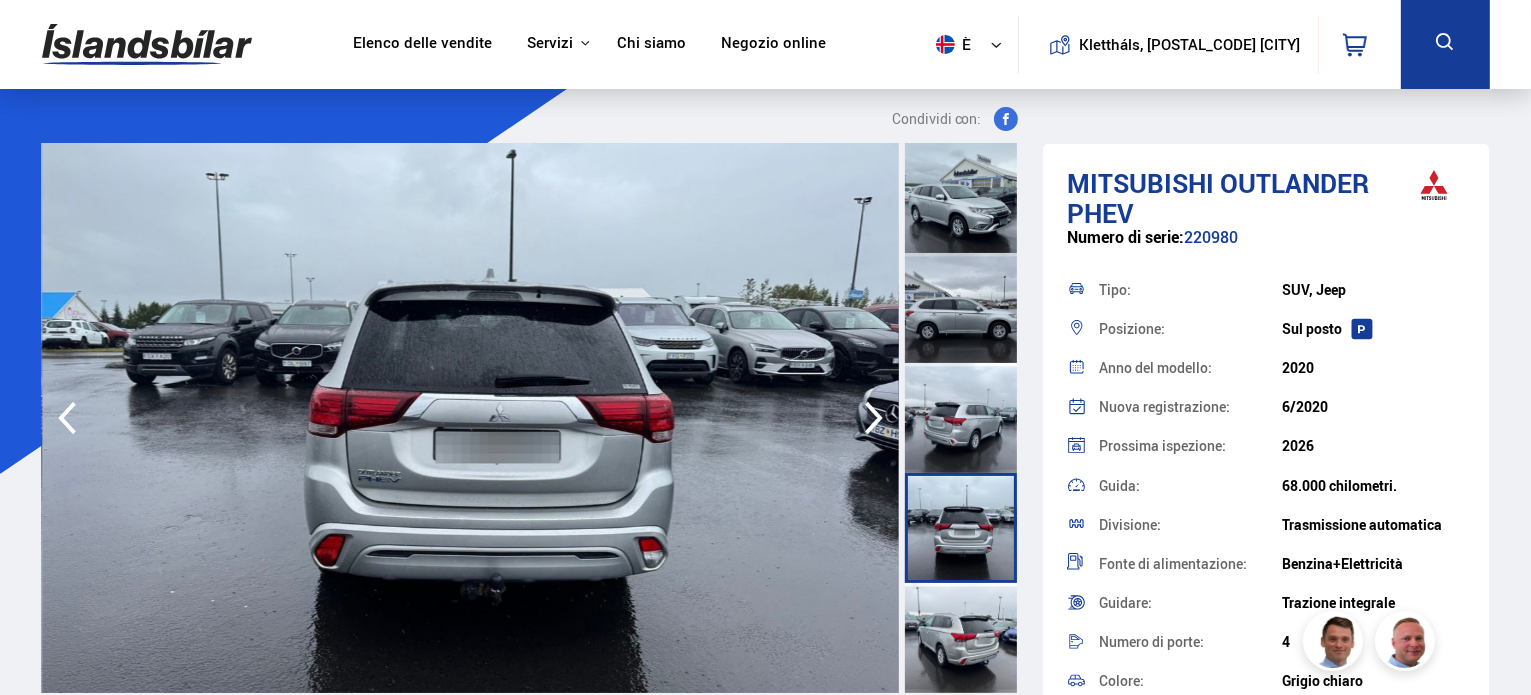 click 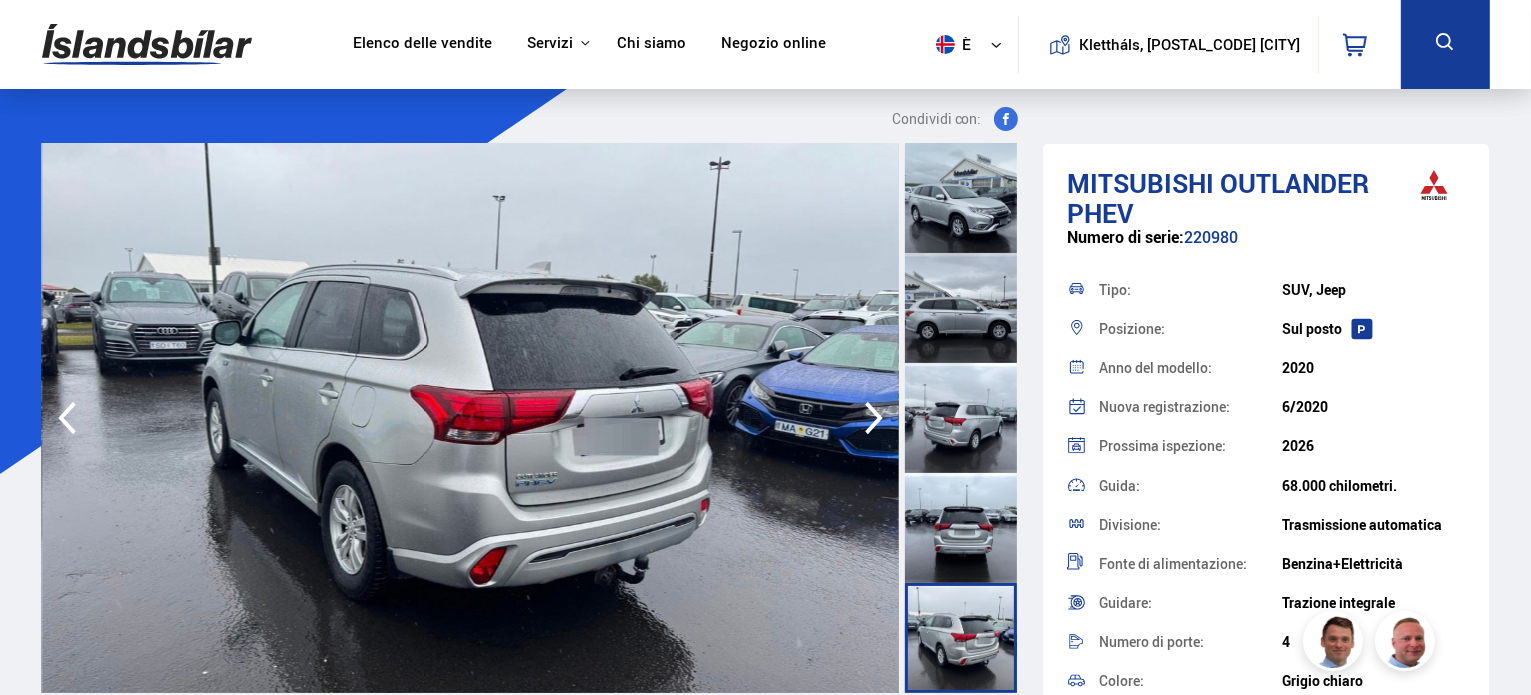 click 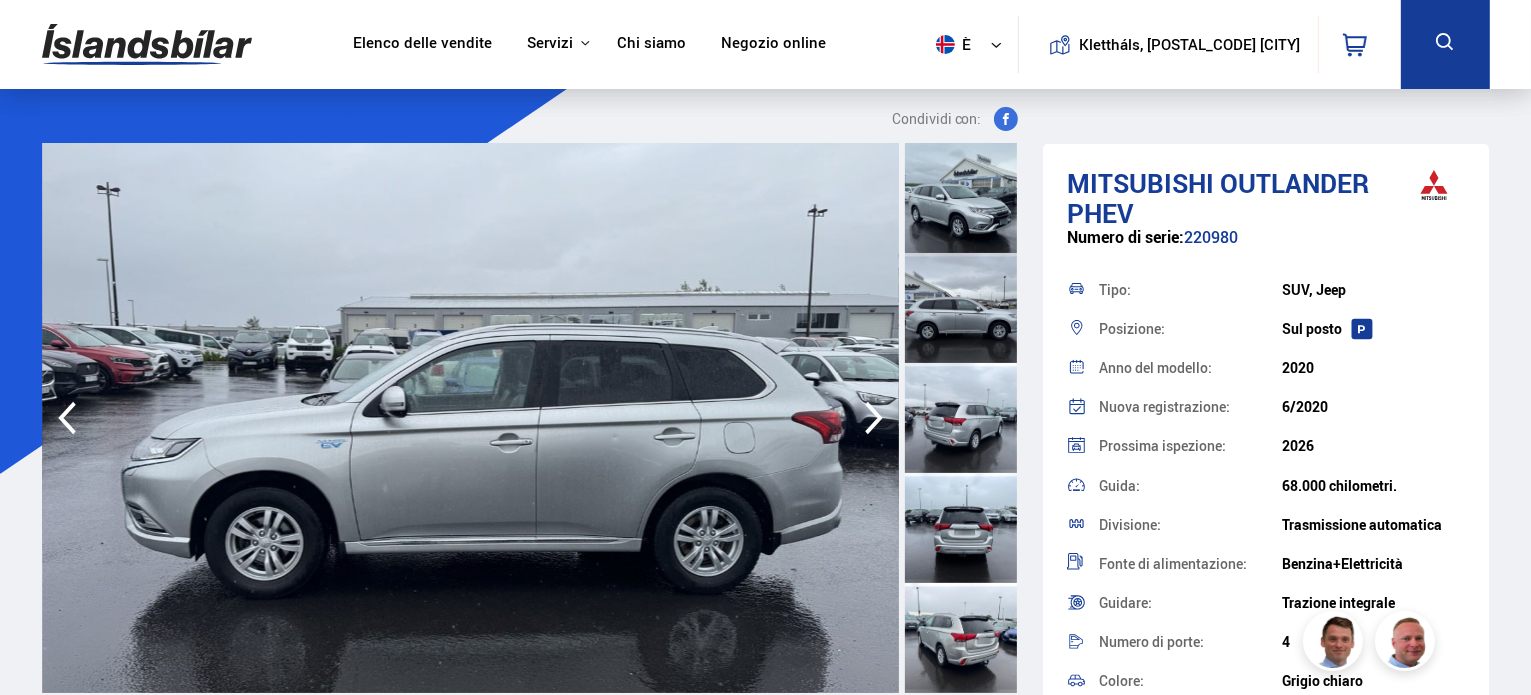 click 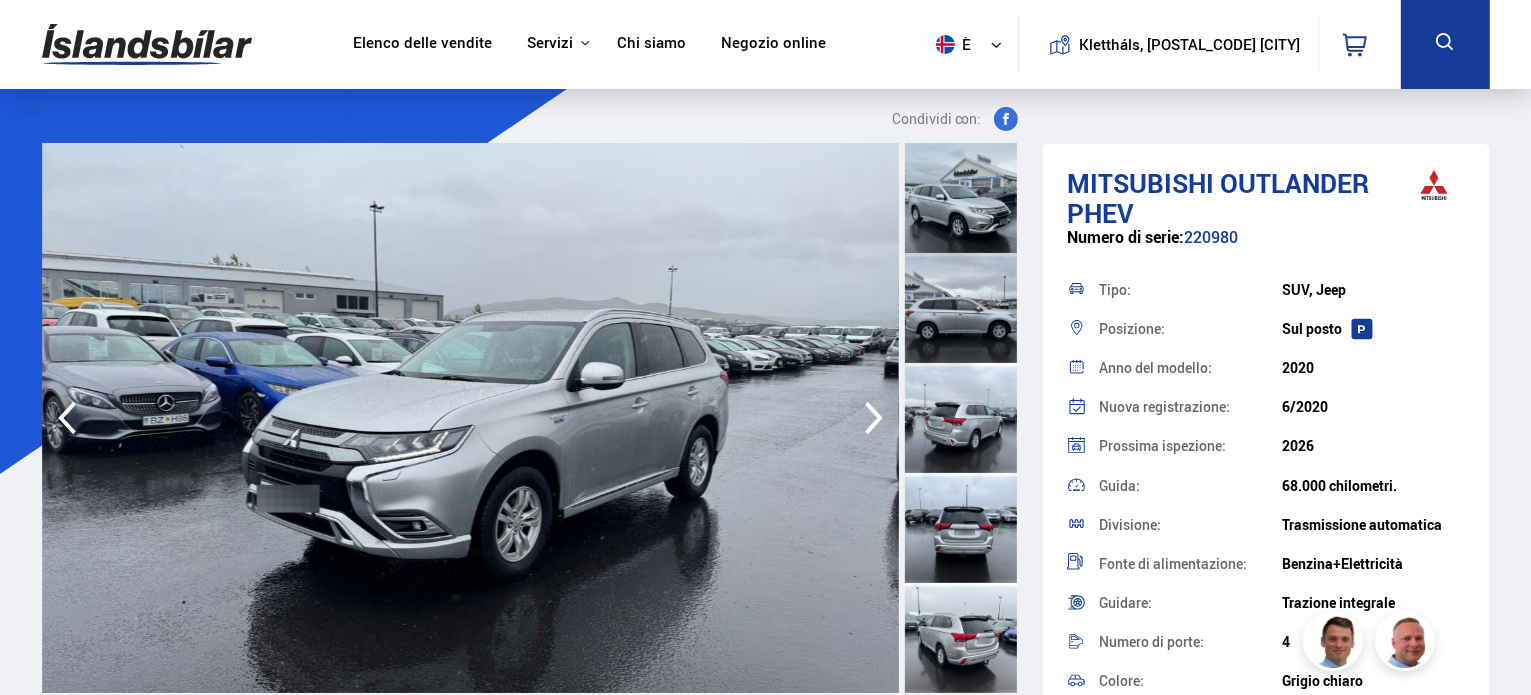 click 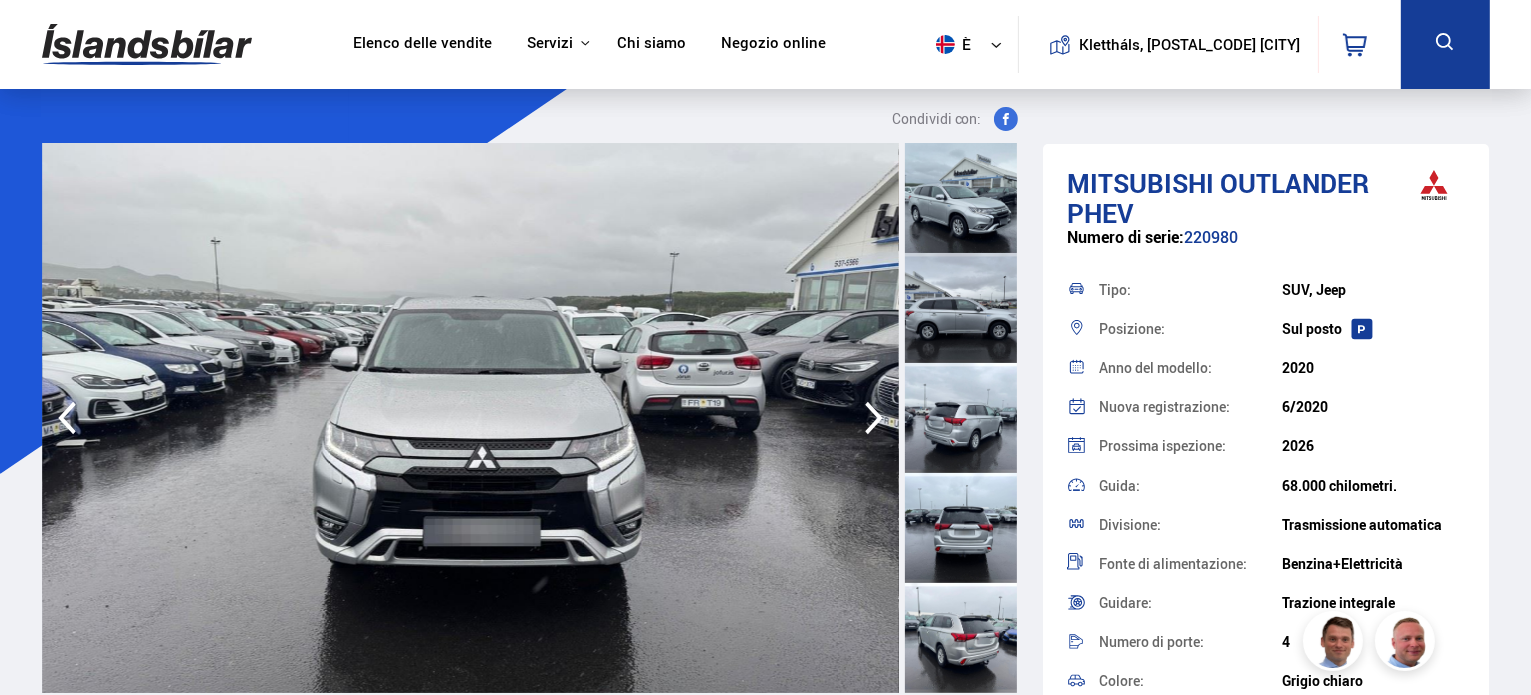 click 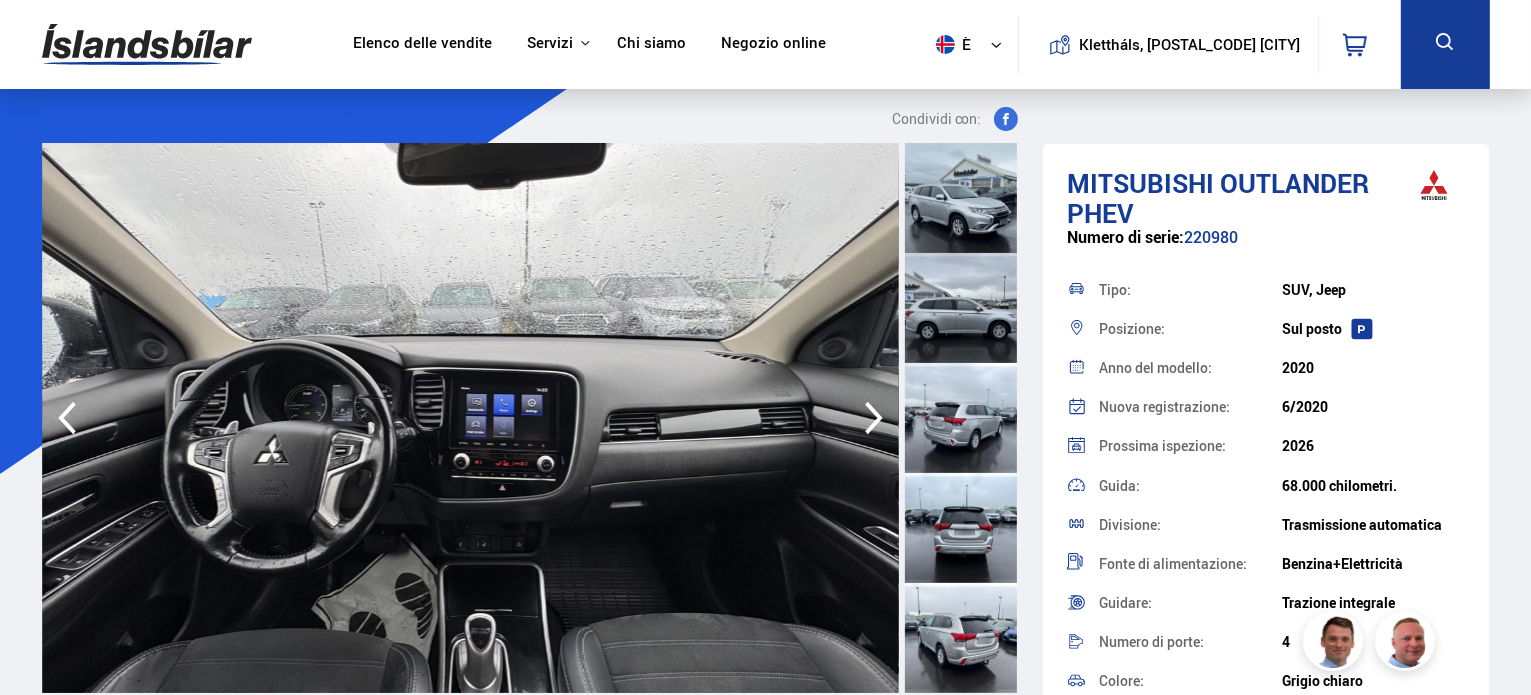 click 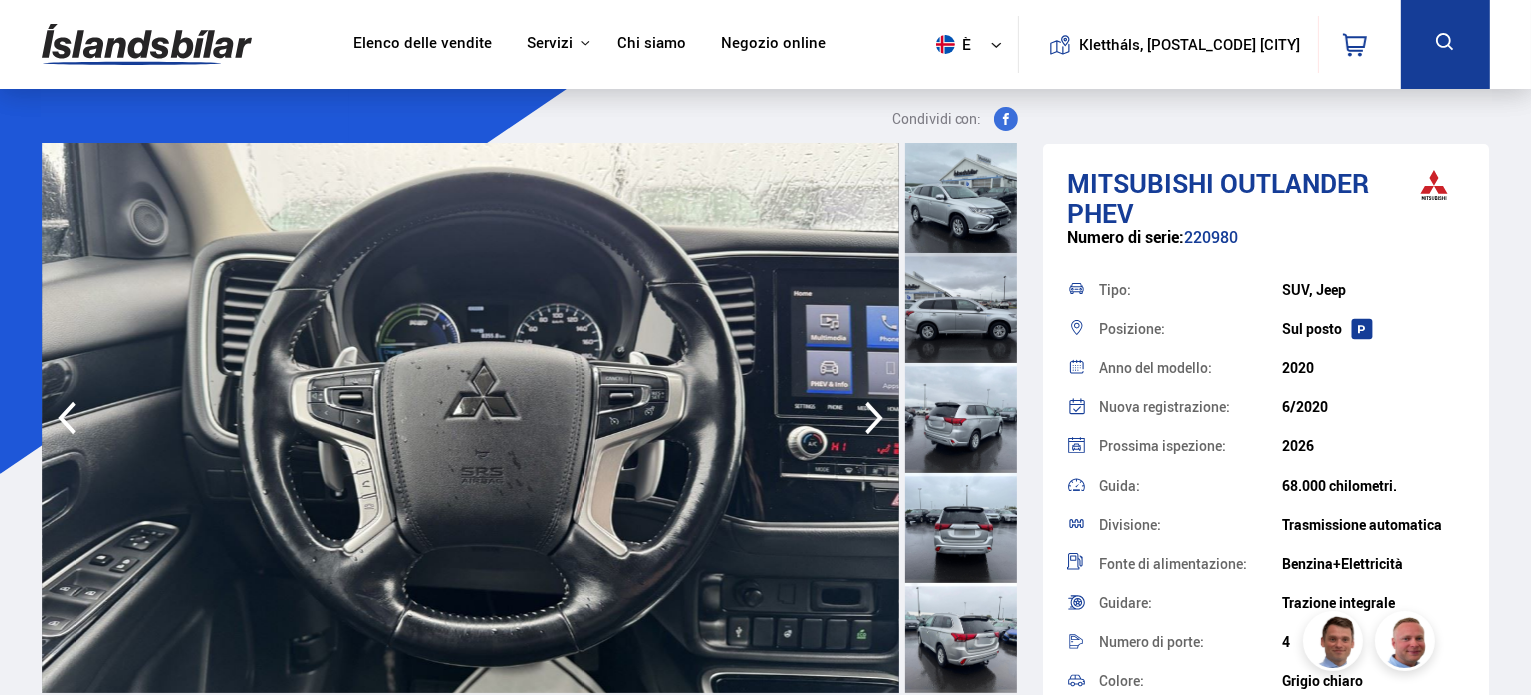 click 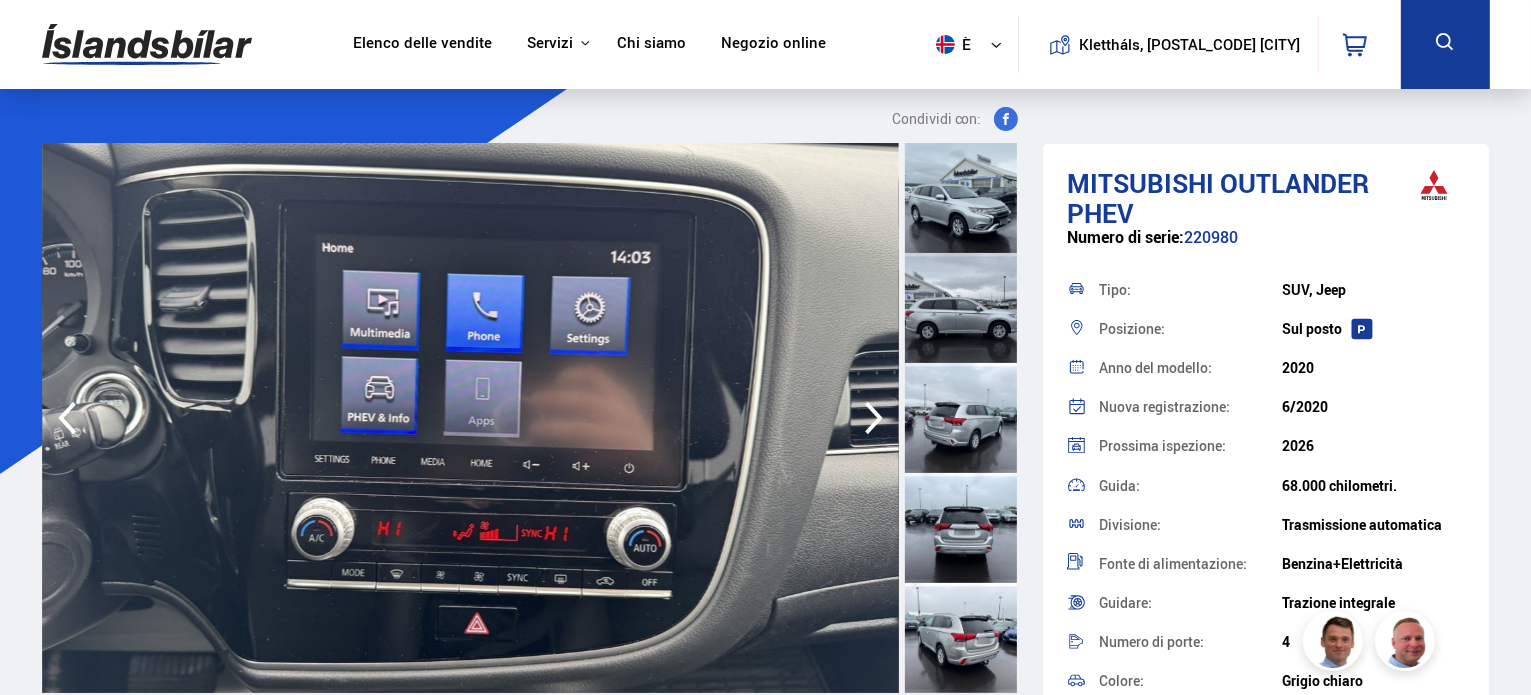 click 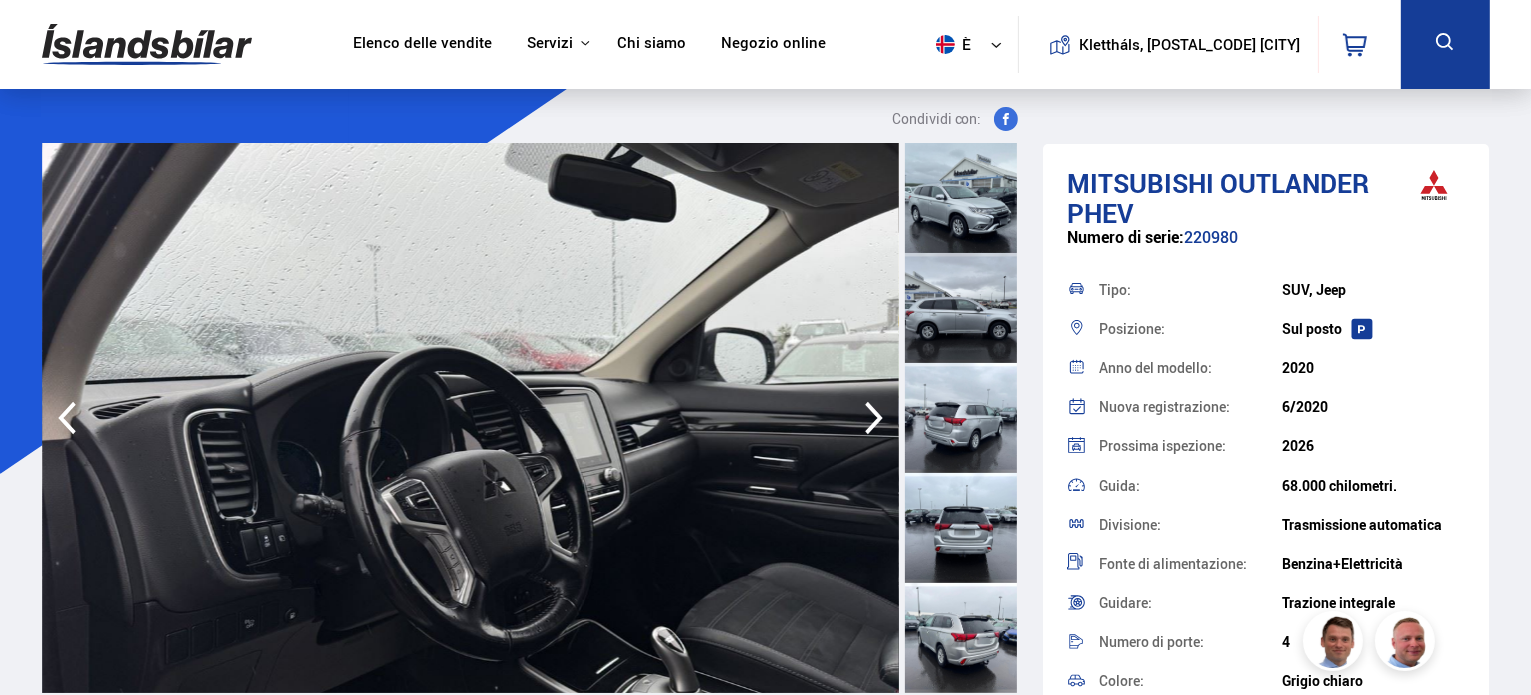 click 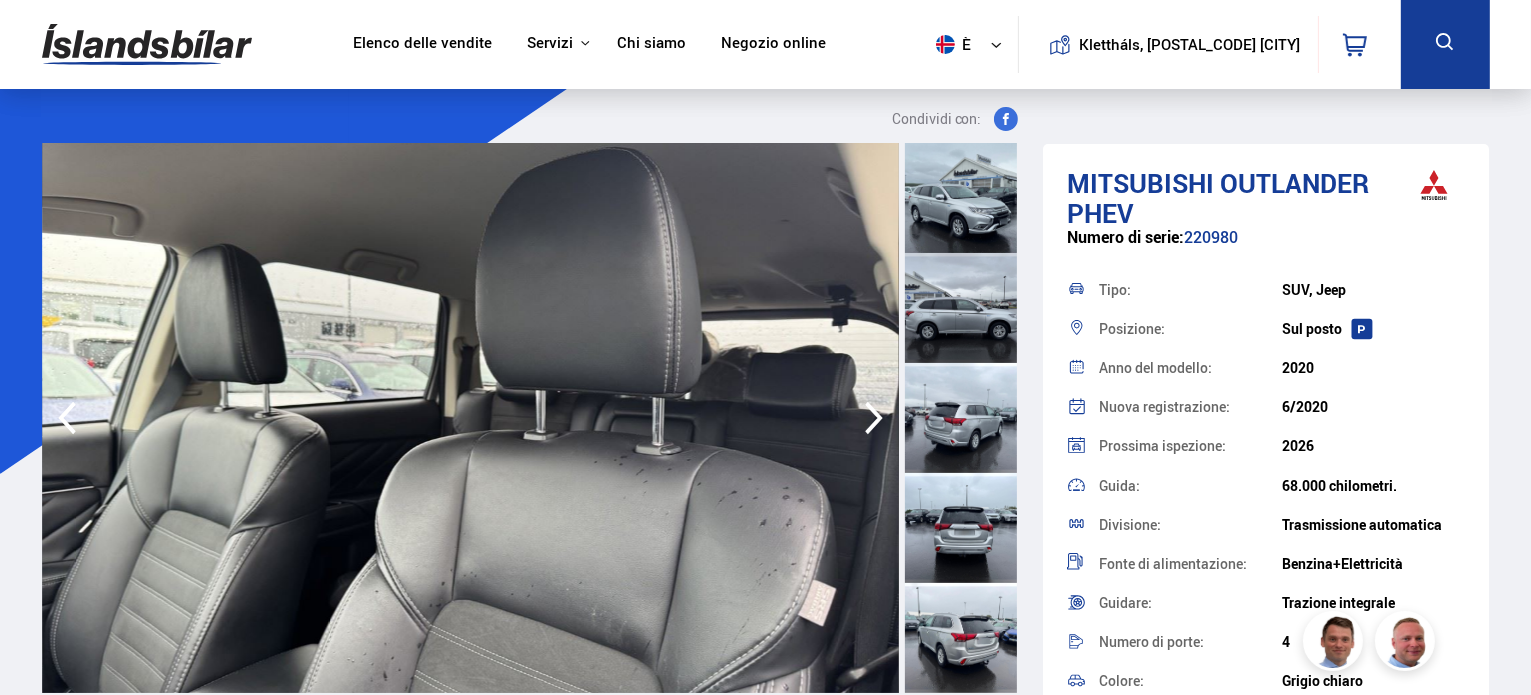 click 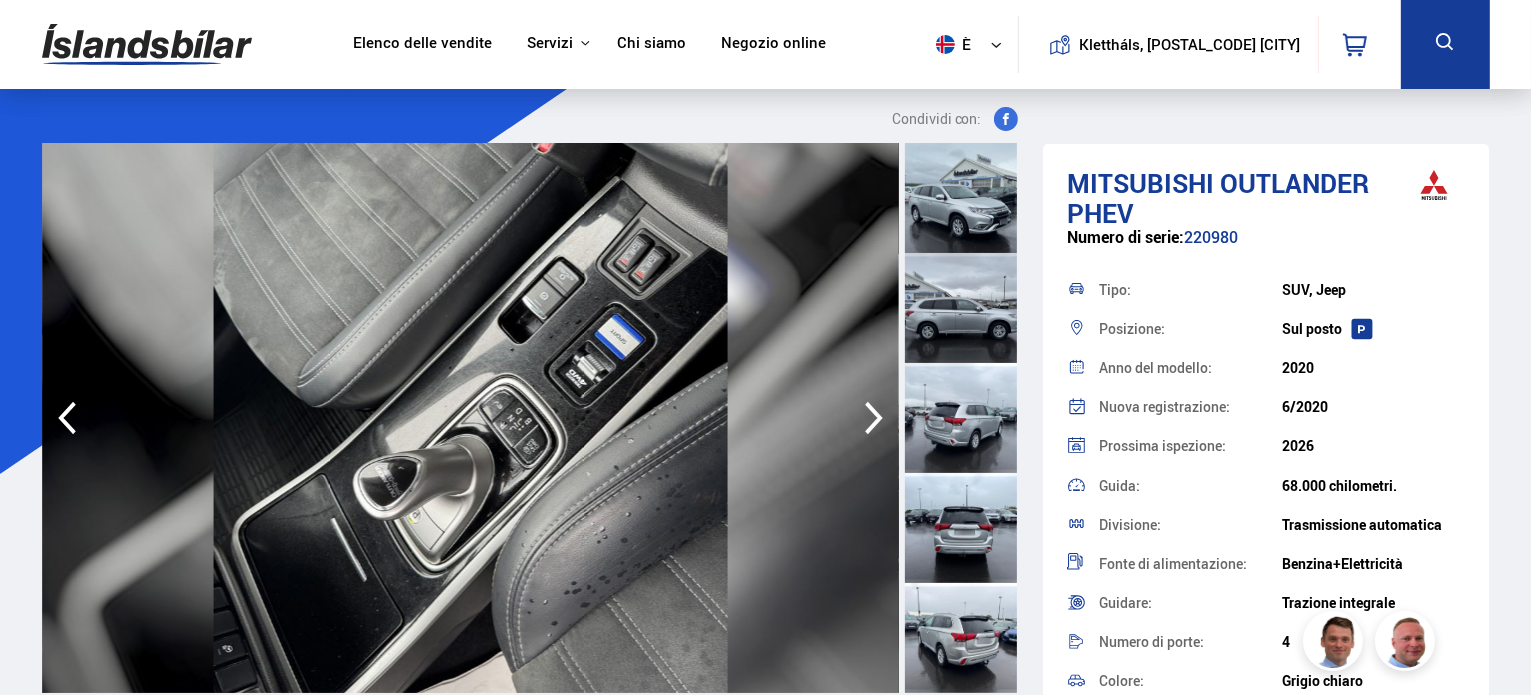 click 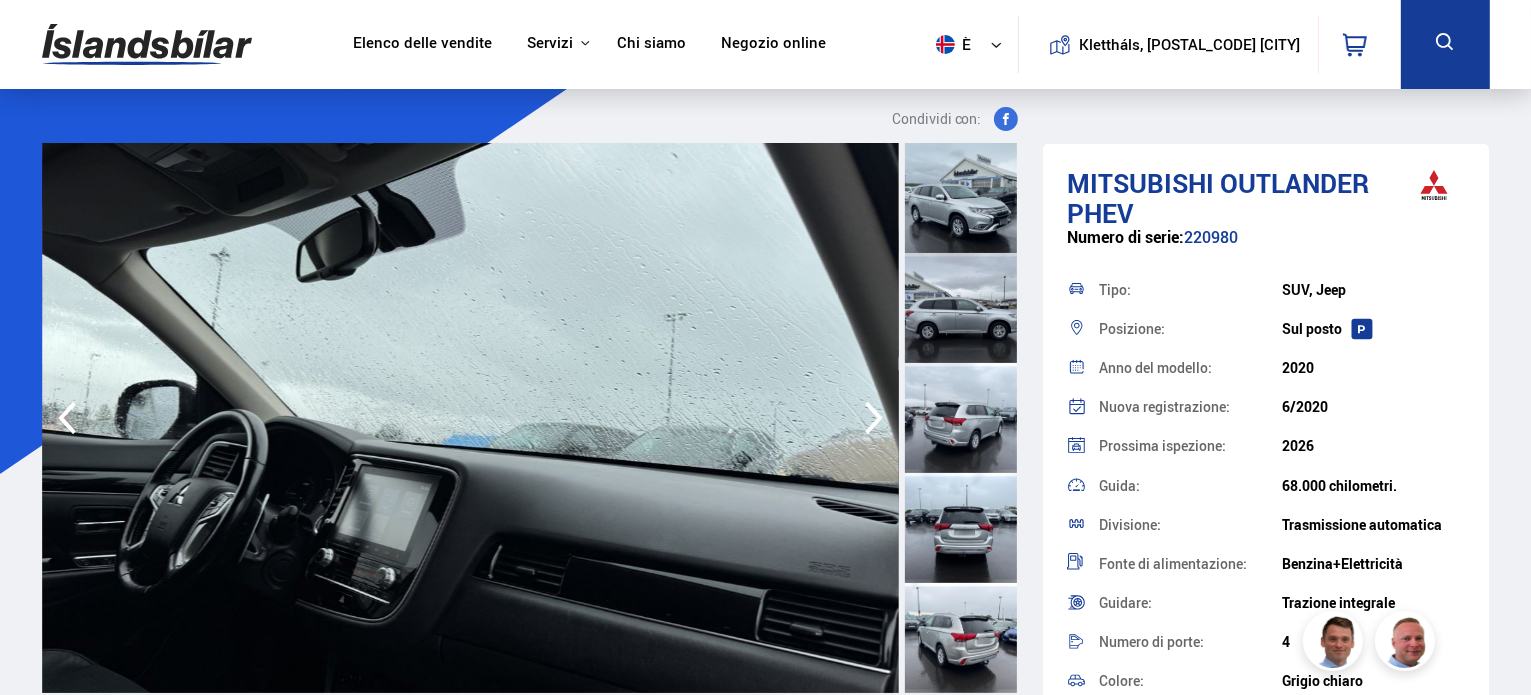 click 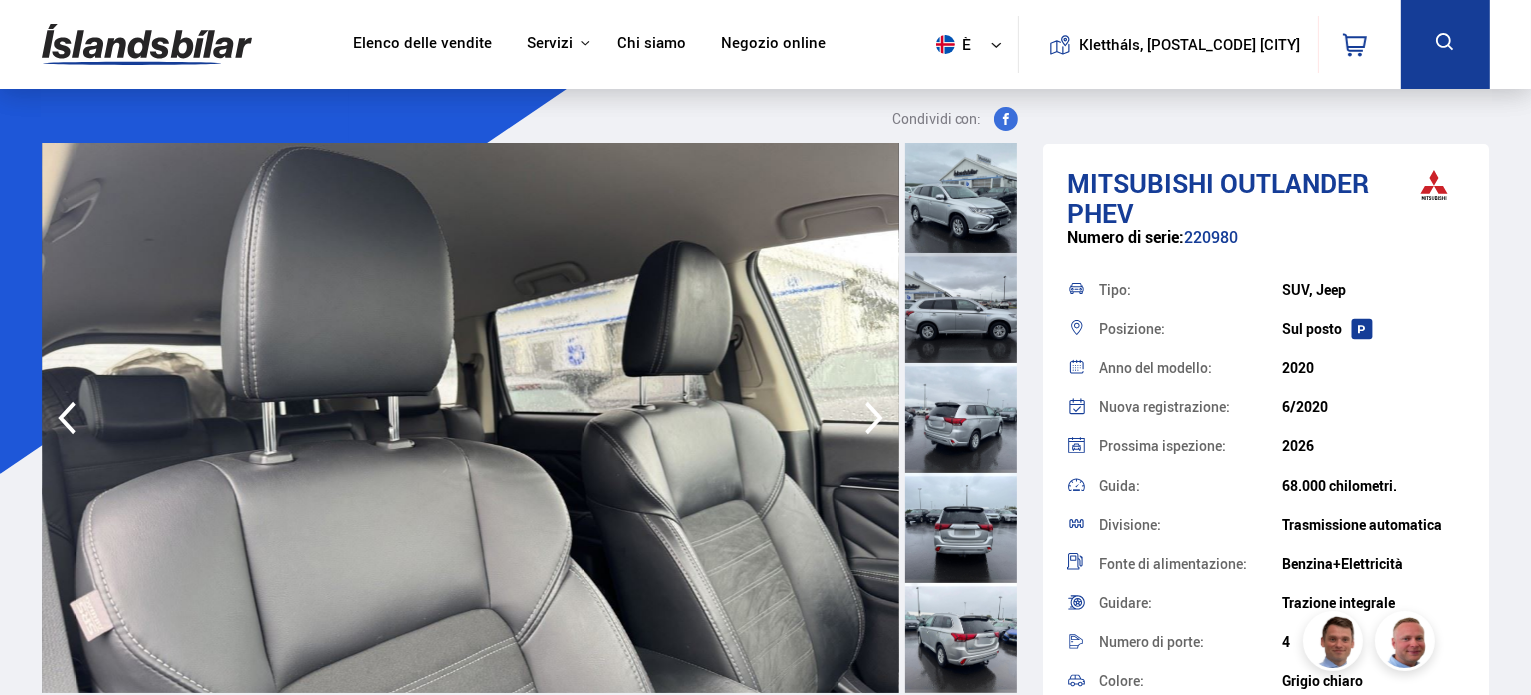 click 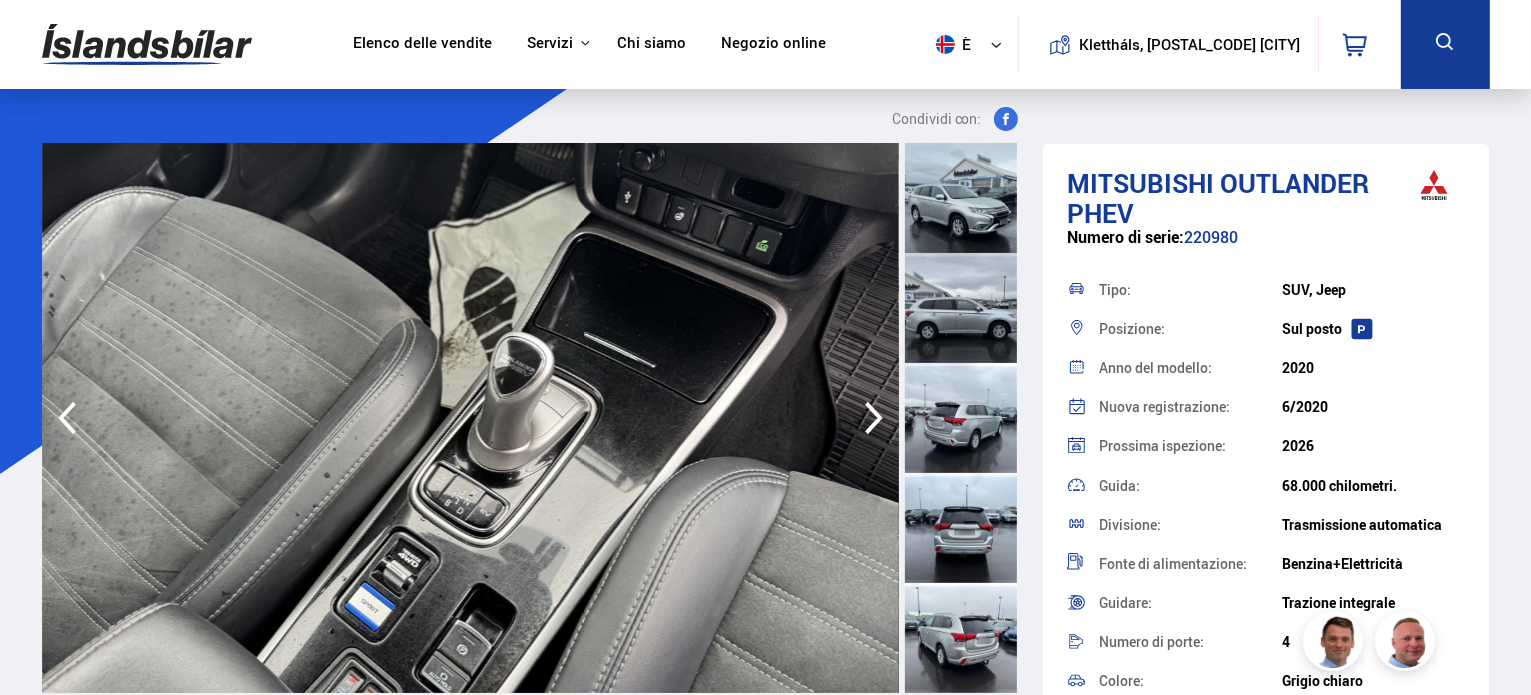 click 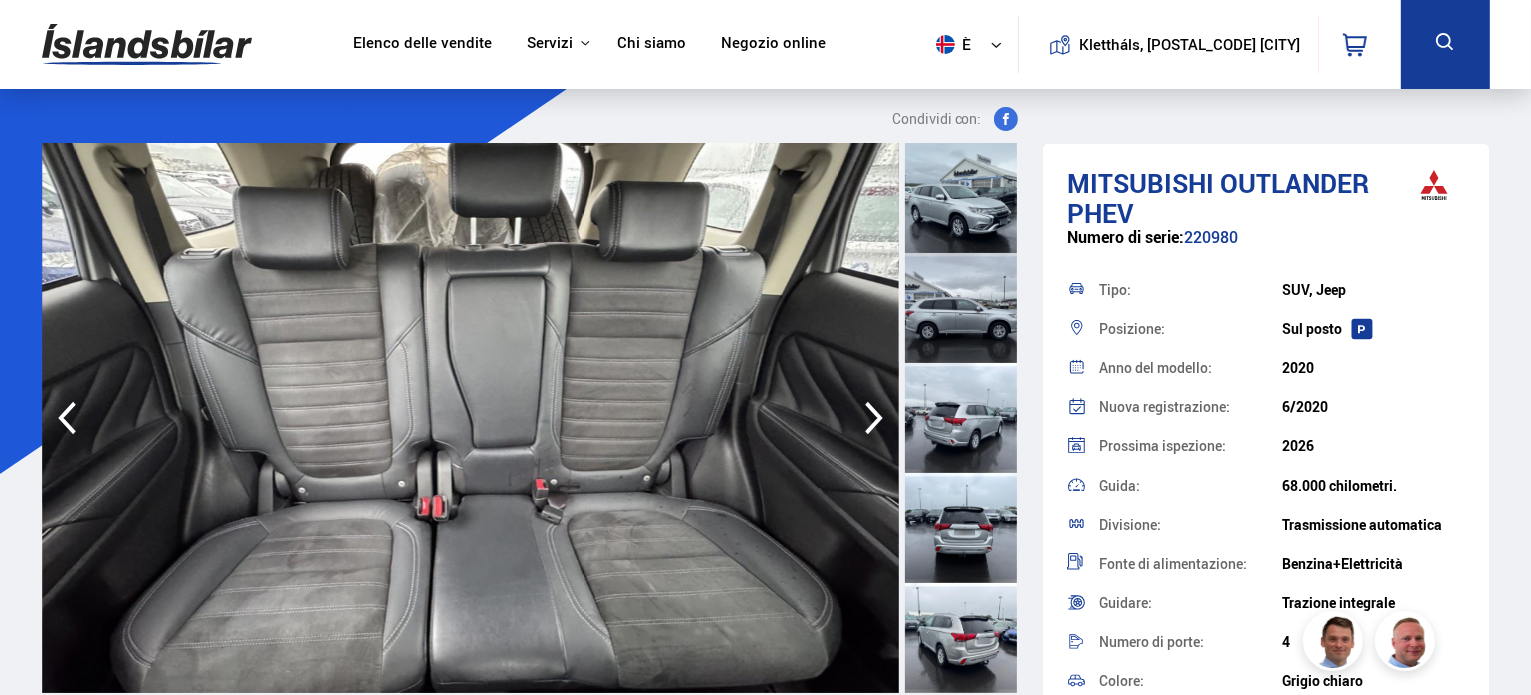 click 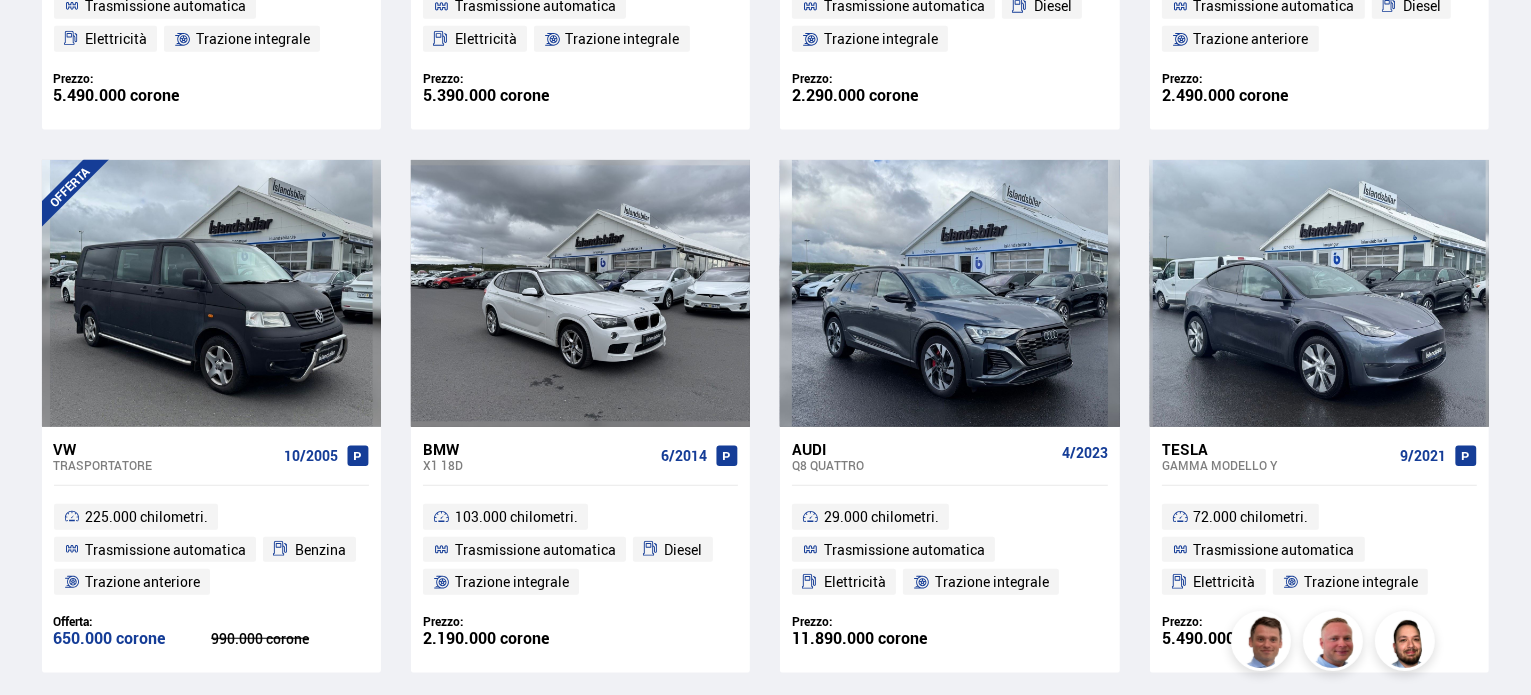 scroll, scrollTop: 1447, scrollLeft: 0, axis: vertical 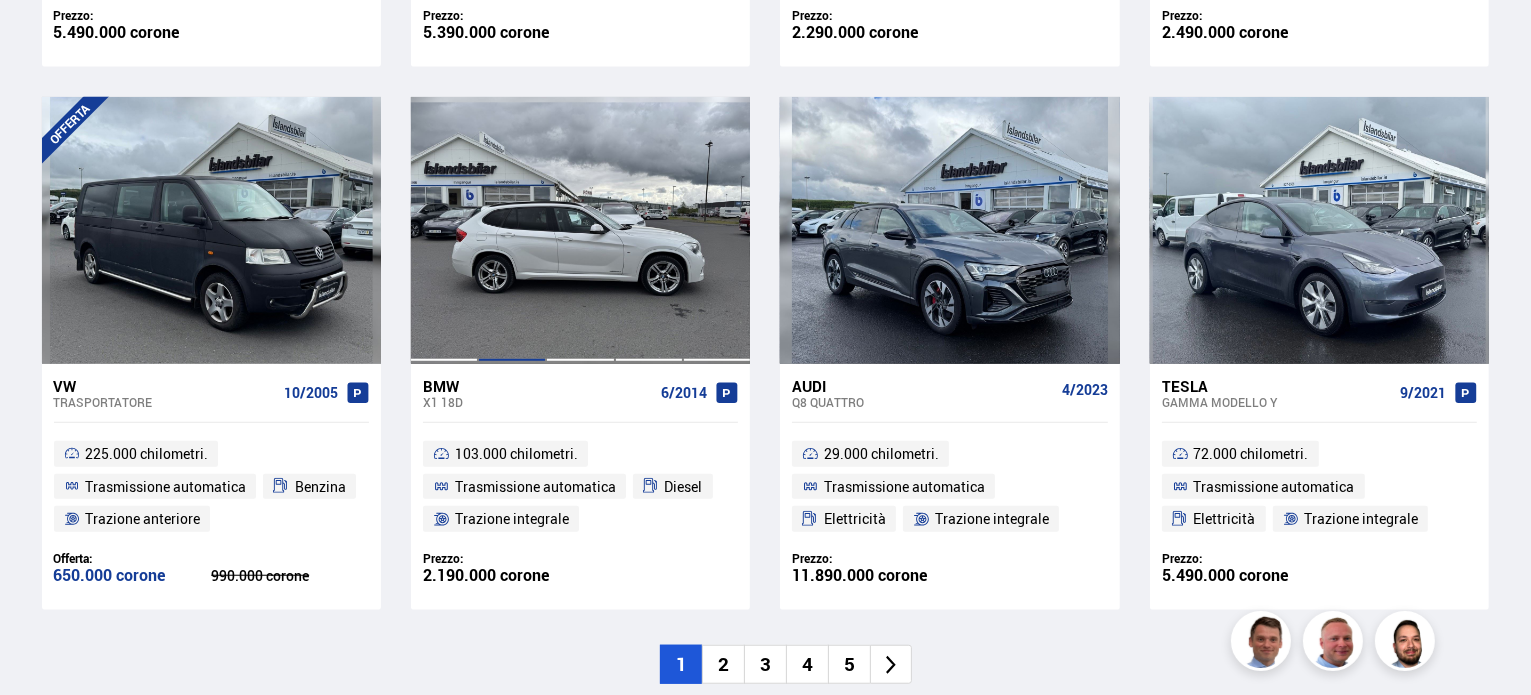 click at bounding box center (512, 230) 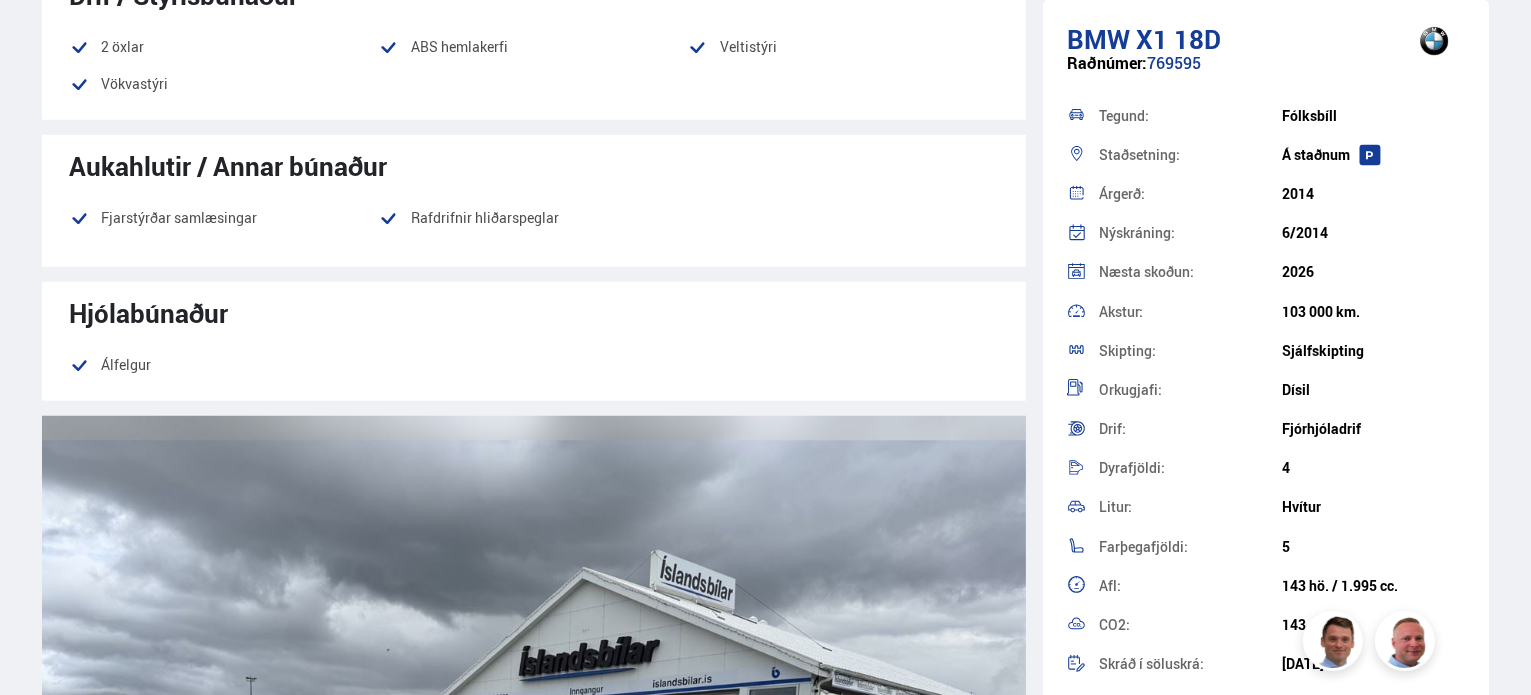 scroll, scrollTop: 0, scrollLeft: 0, axis: both 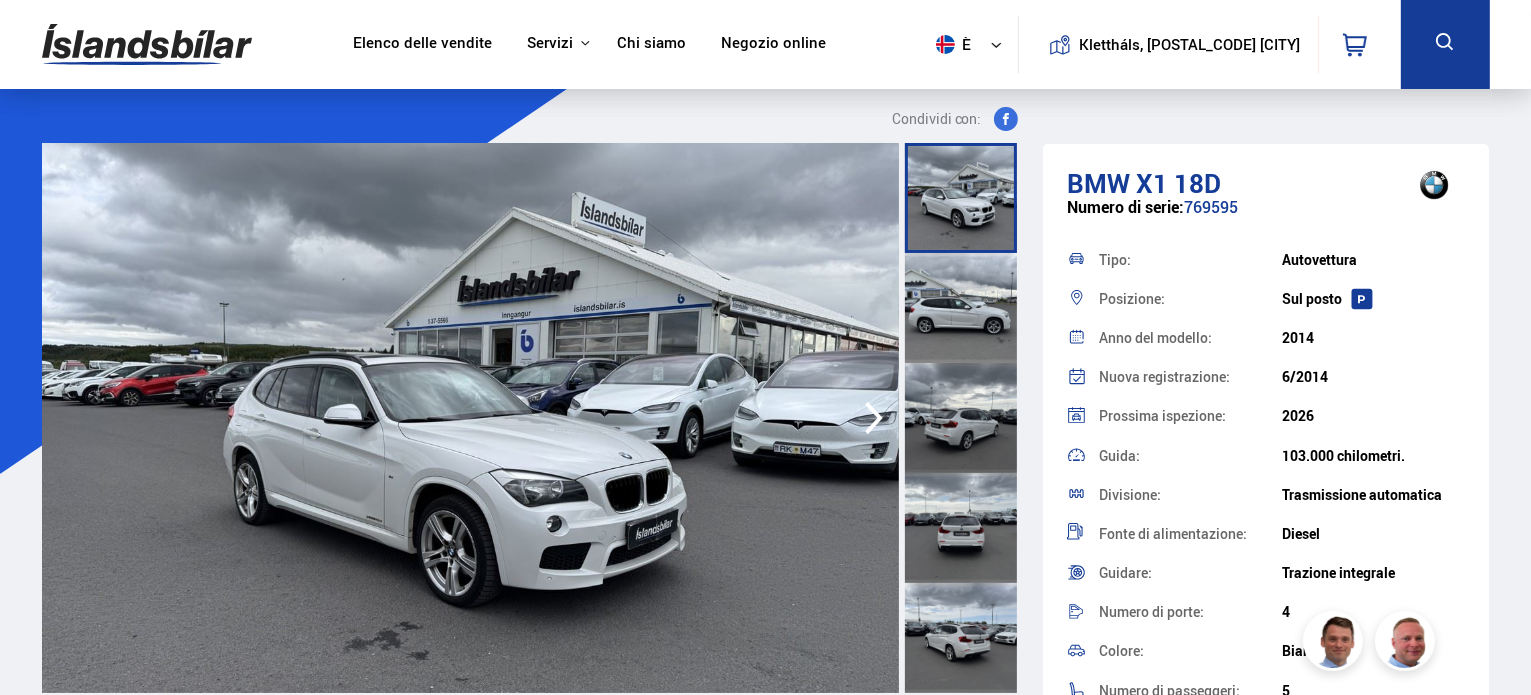 click 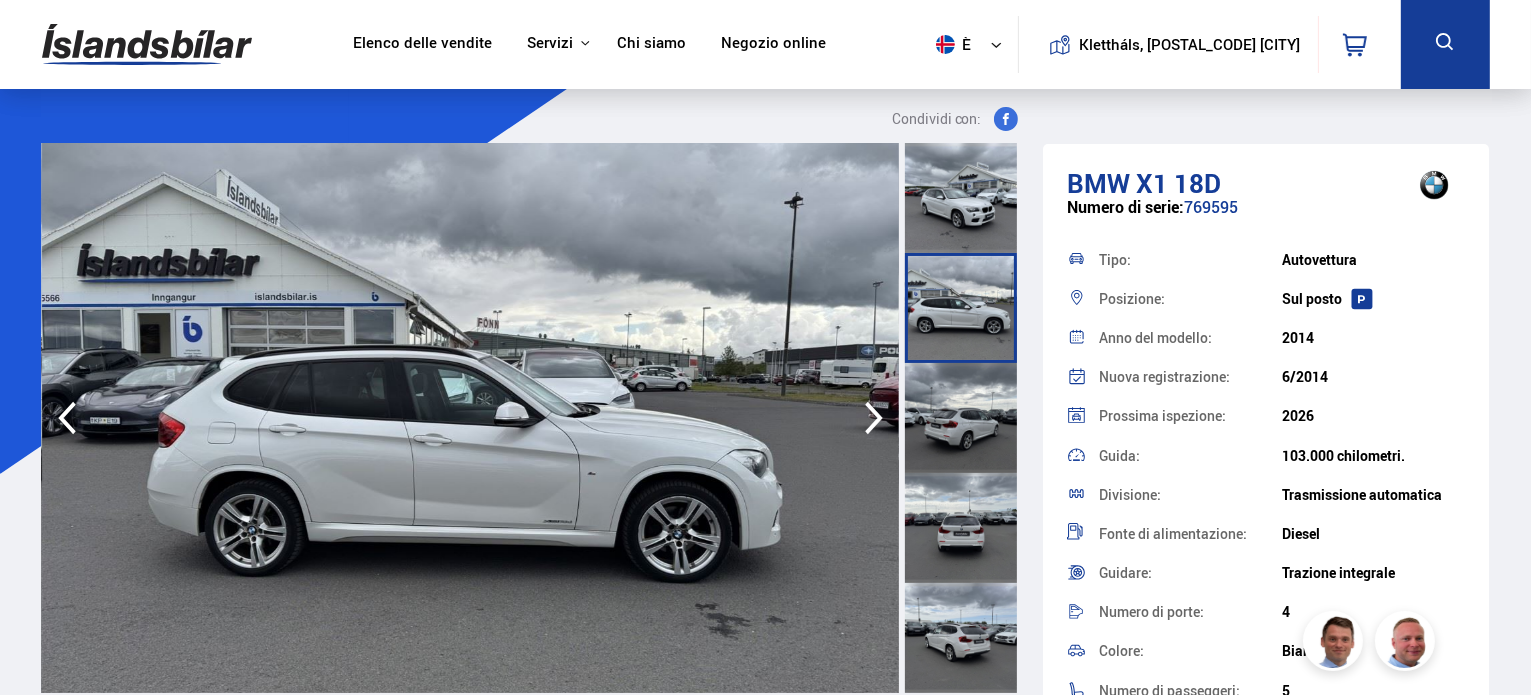 click 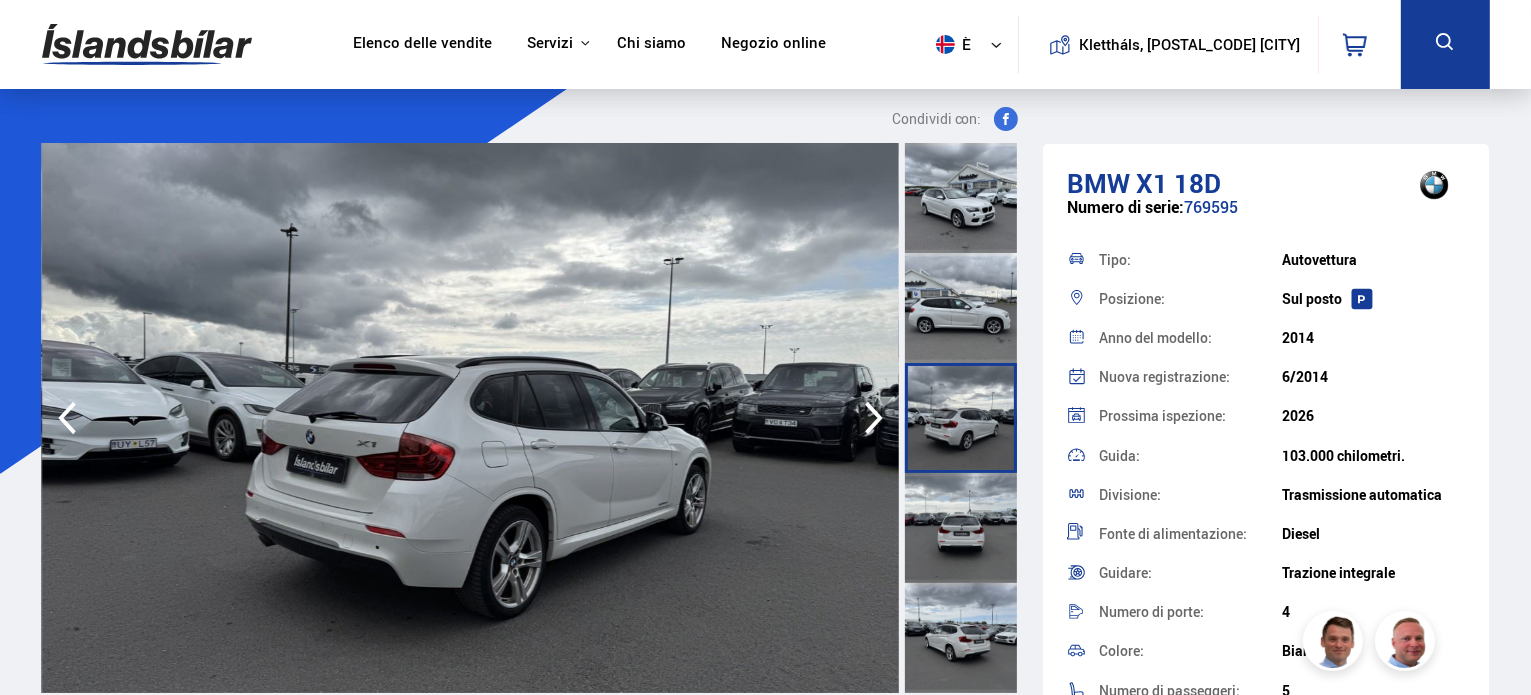 click 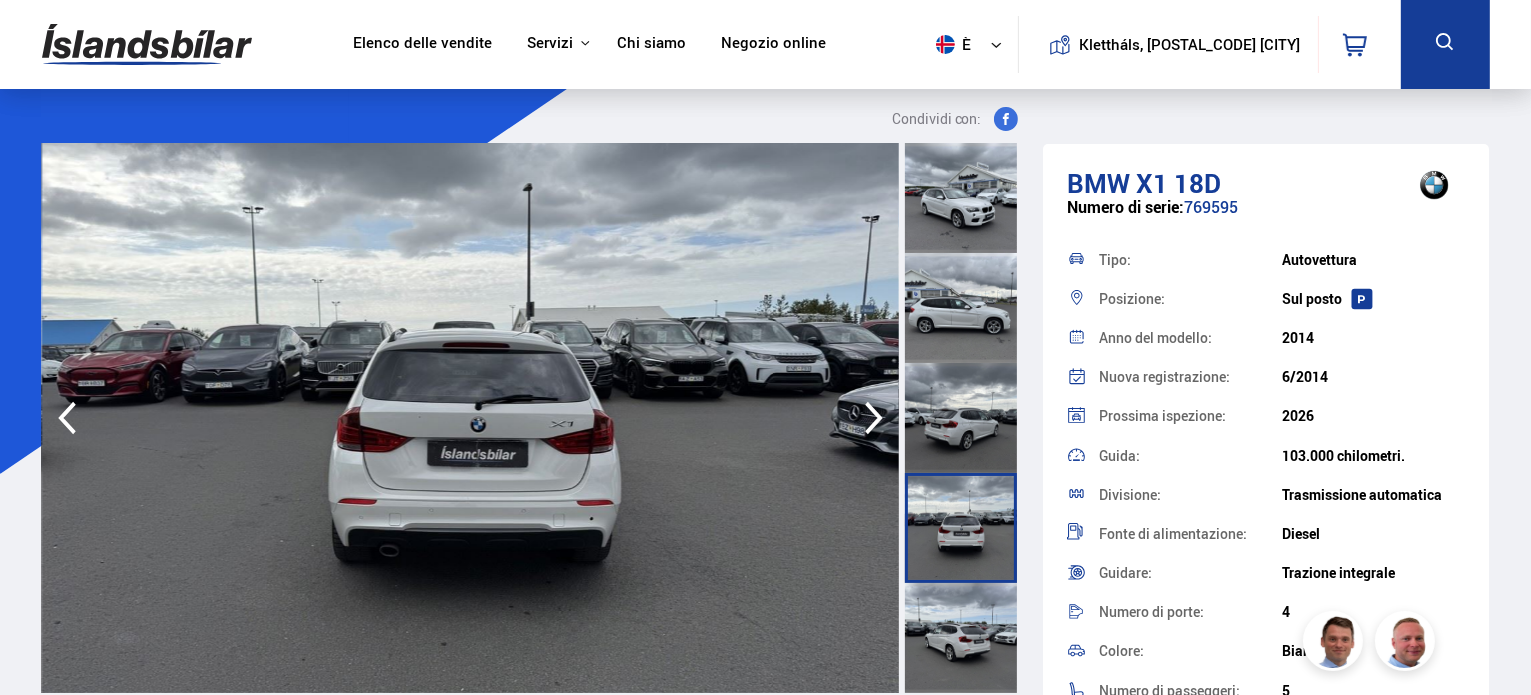 click 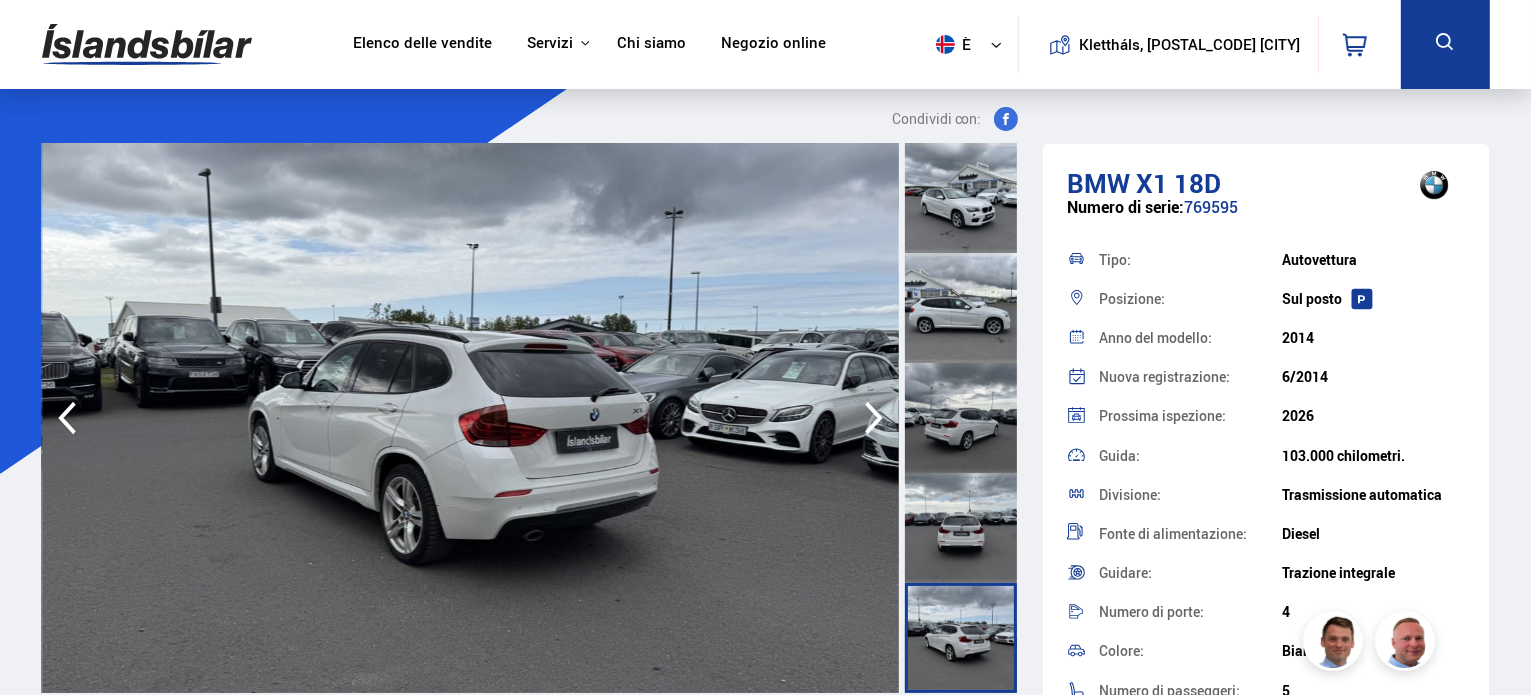 click 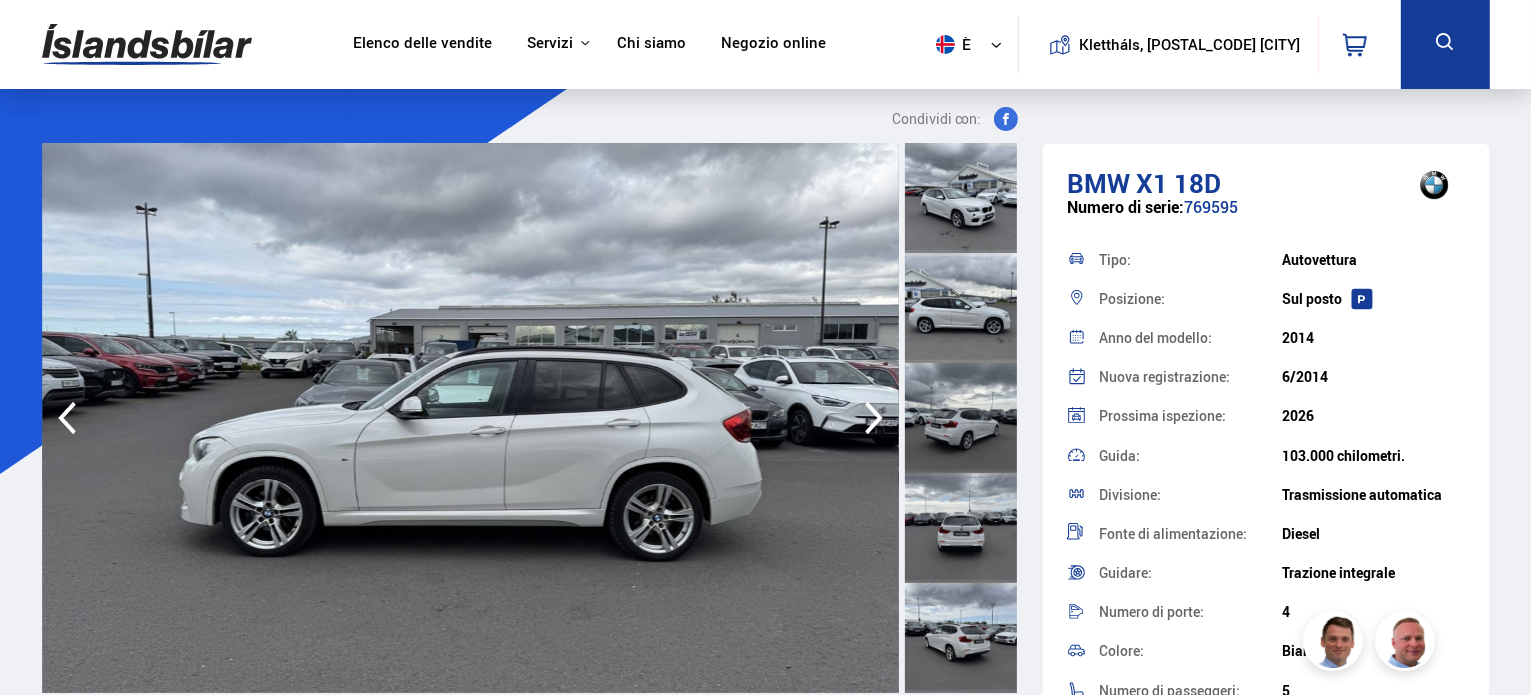click 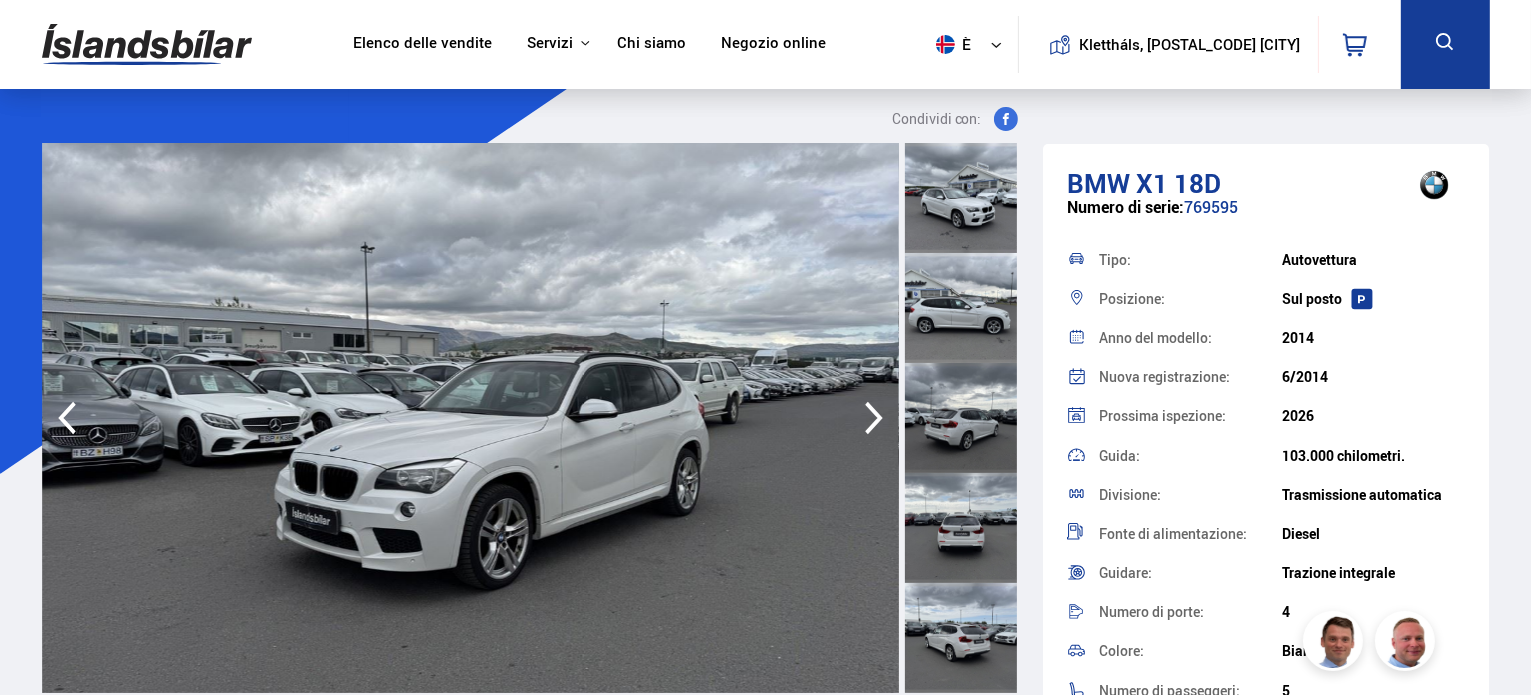 click 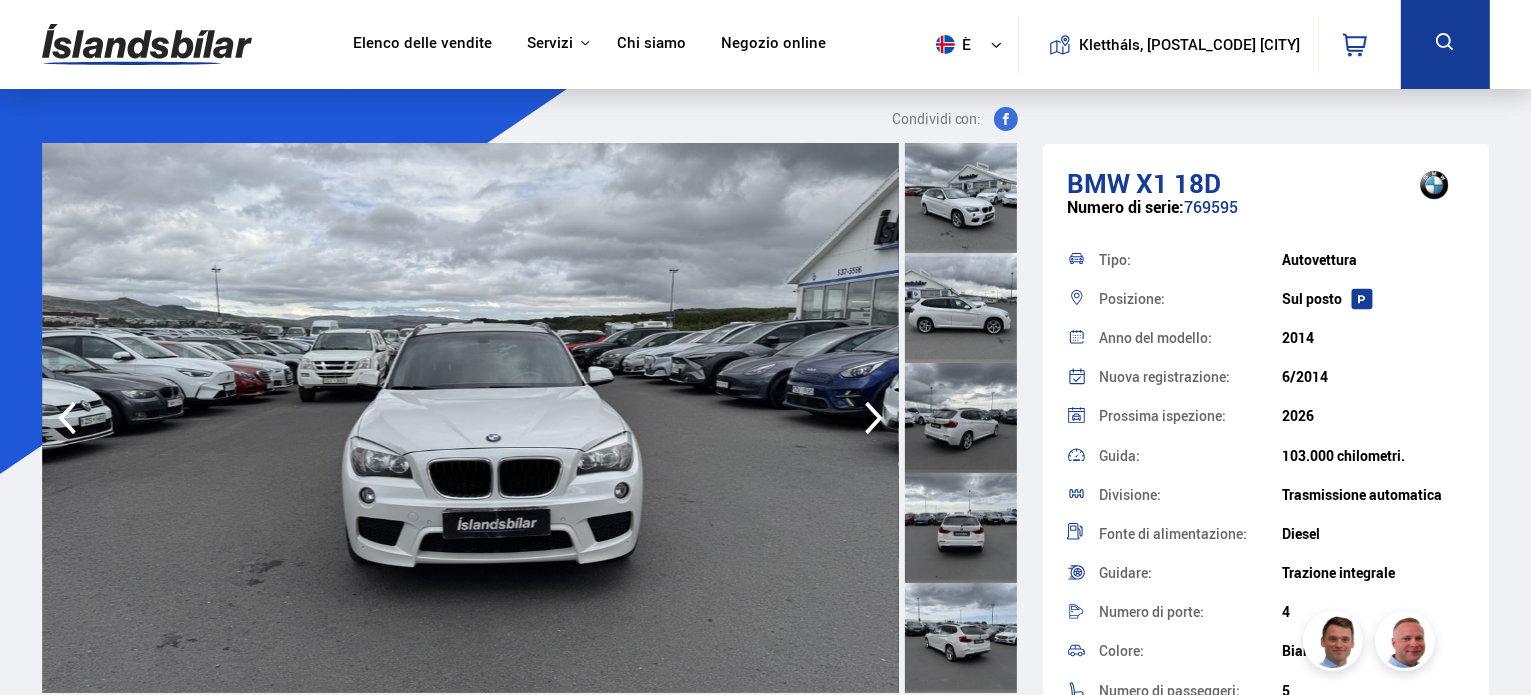 click 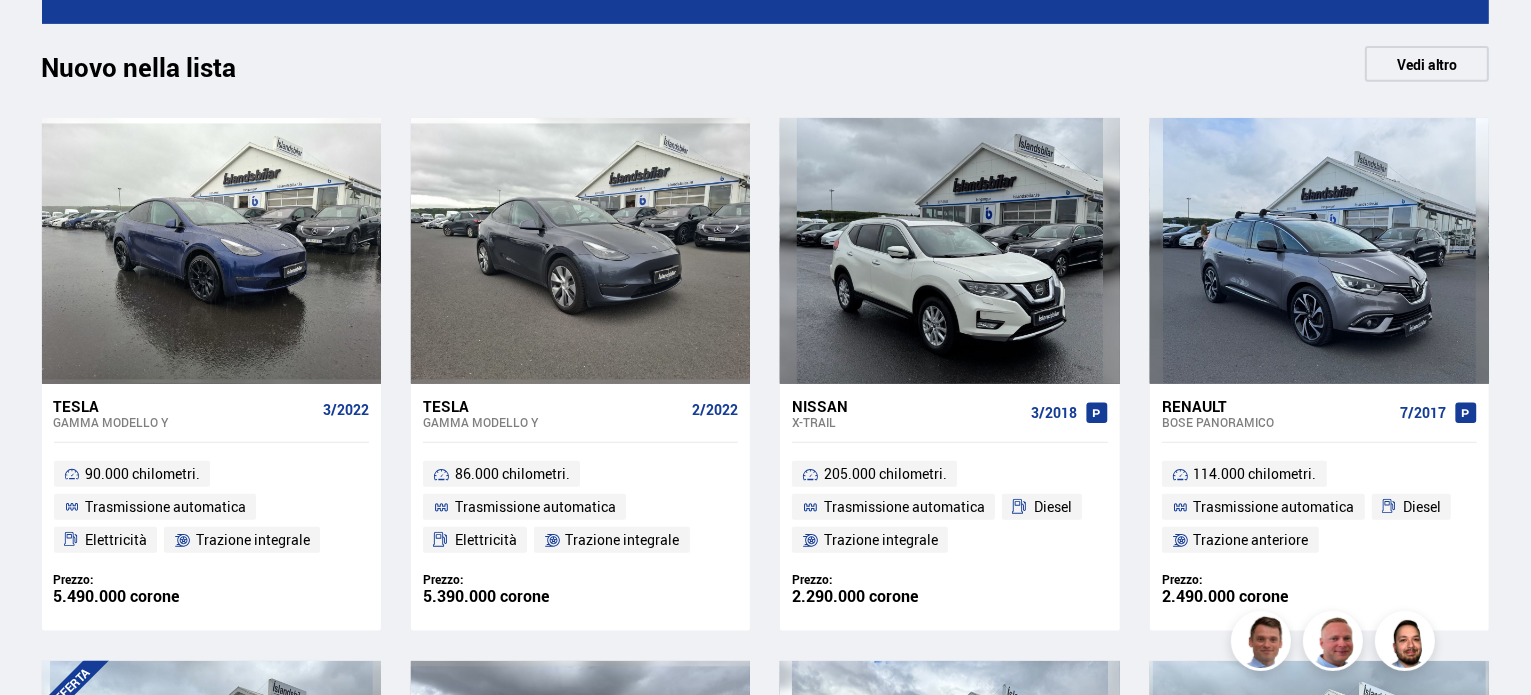 scroll, scrollTop: 1480, scrollLeft: 0, axis: vertical 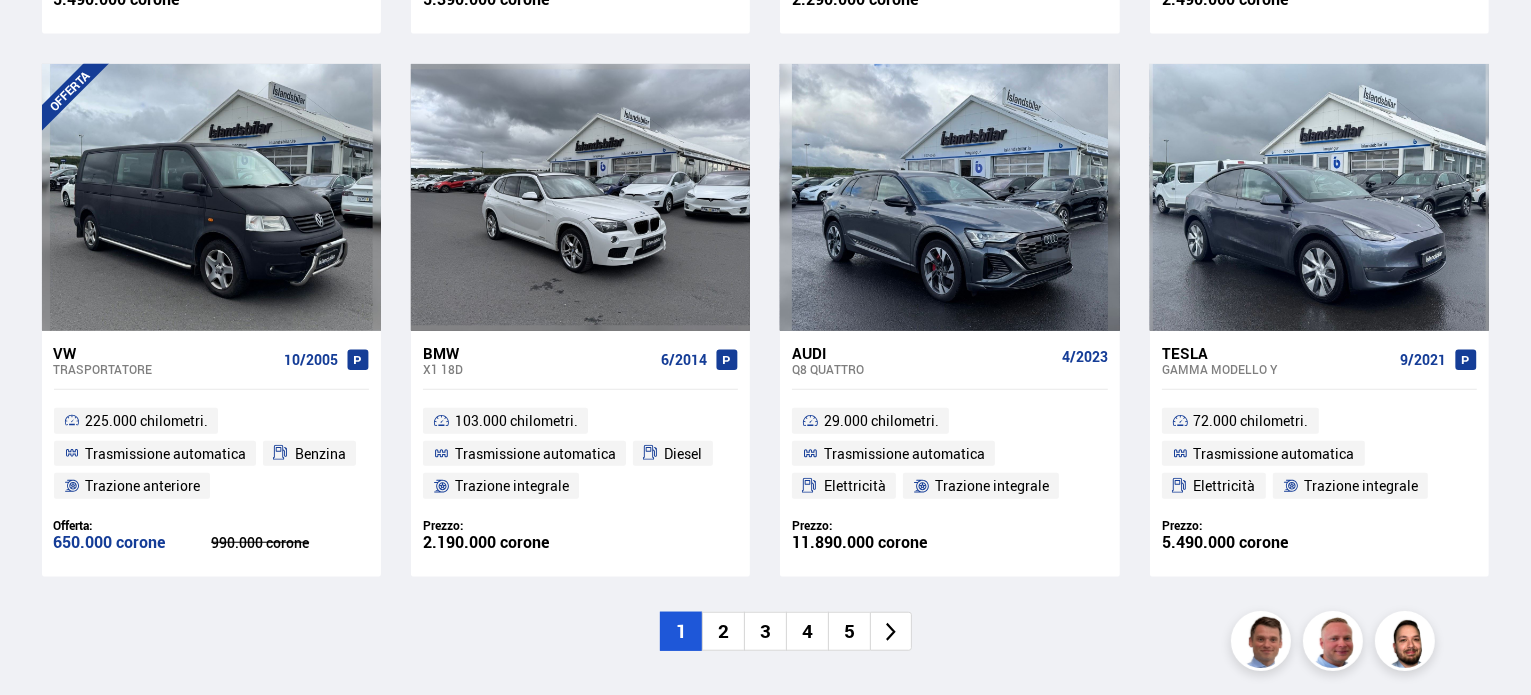 click on "2" at bounding box center [723, 631] 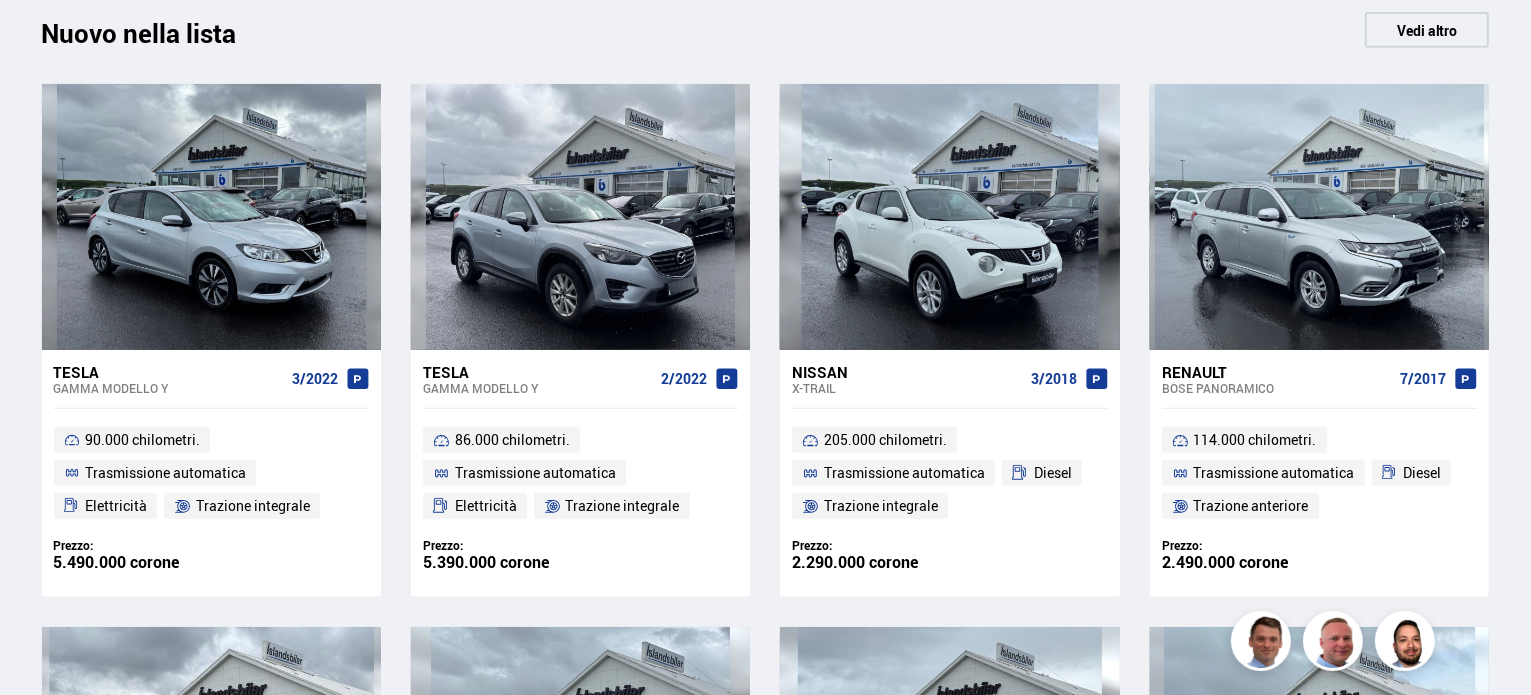 scroll, scrollTop: 921, scrollLeft: 0, axis: vertical 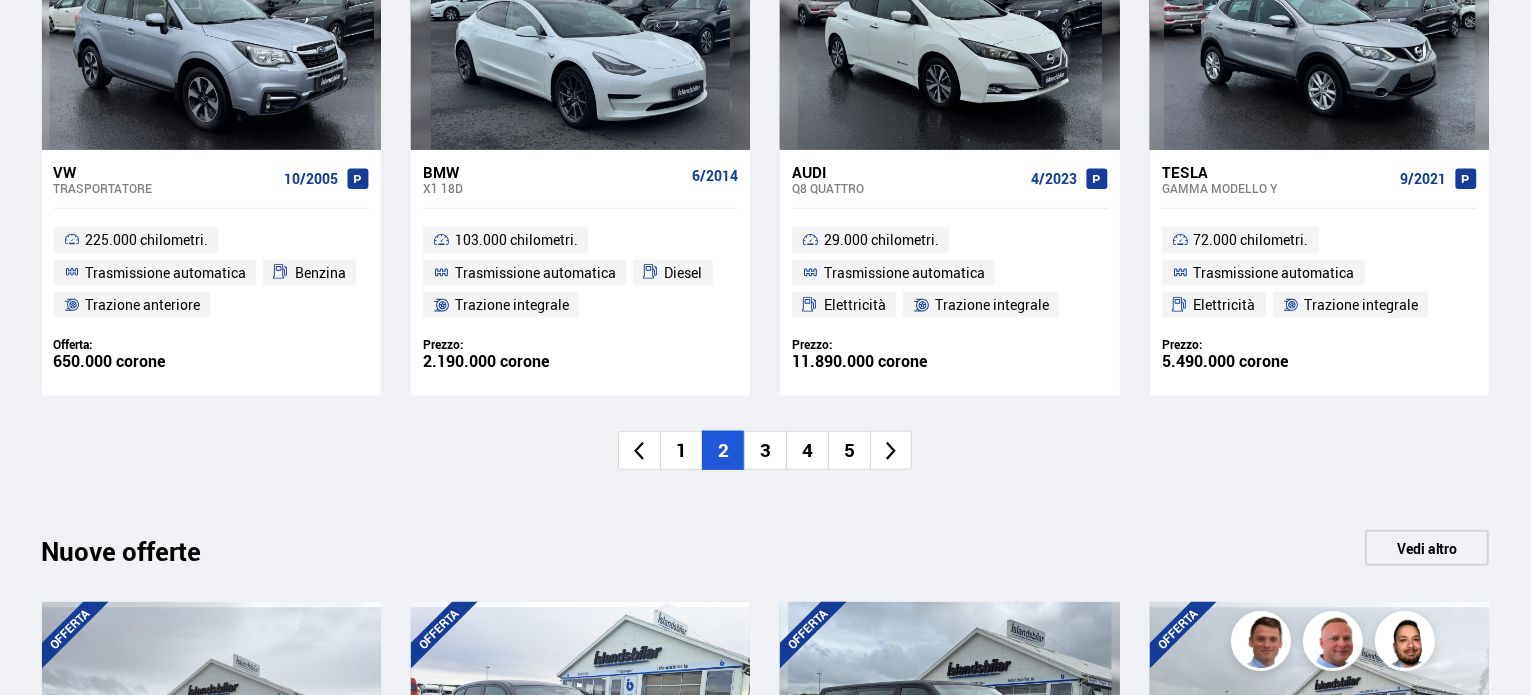click on "3" at bounding box center (765, 450) 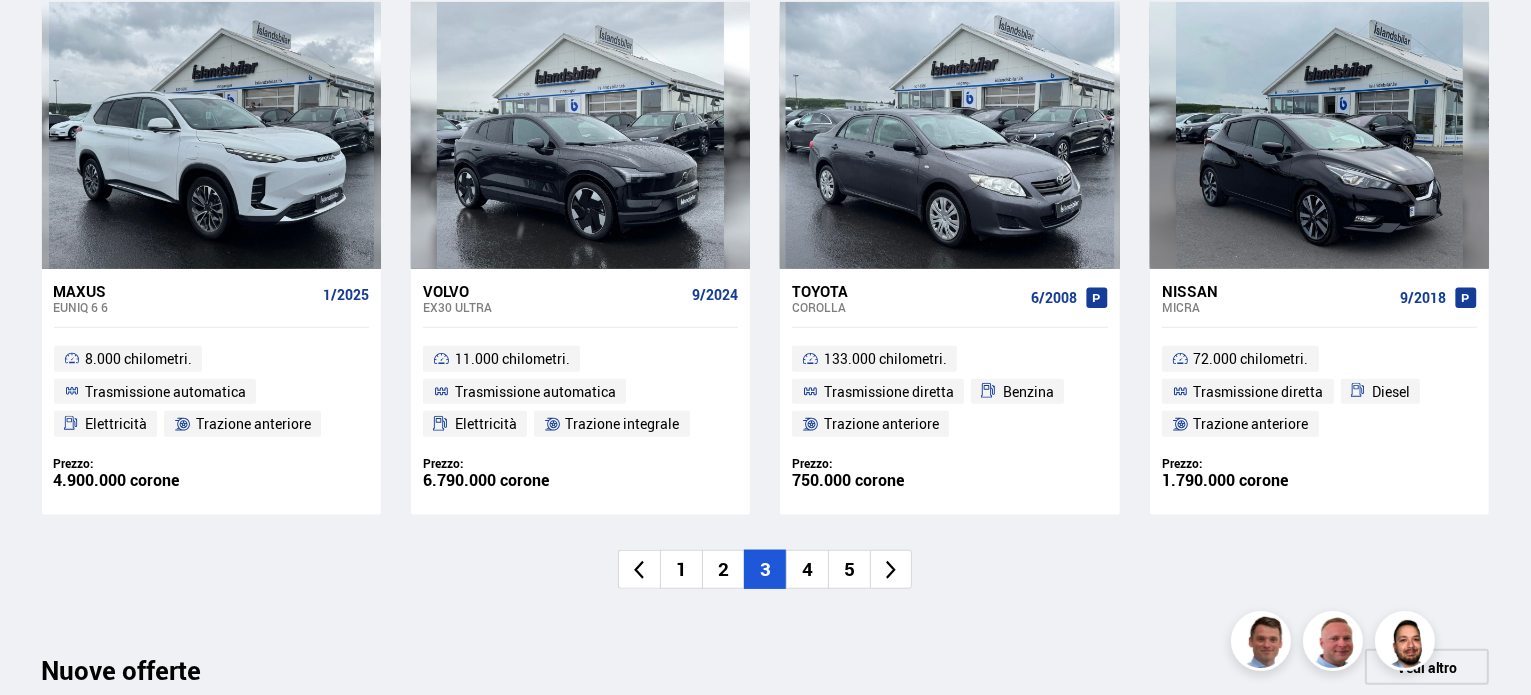 scroll, scrollTop: 1533, scrollLeft: 0, axis: vertical 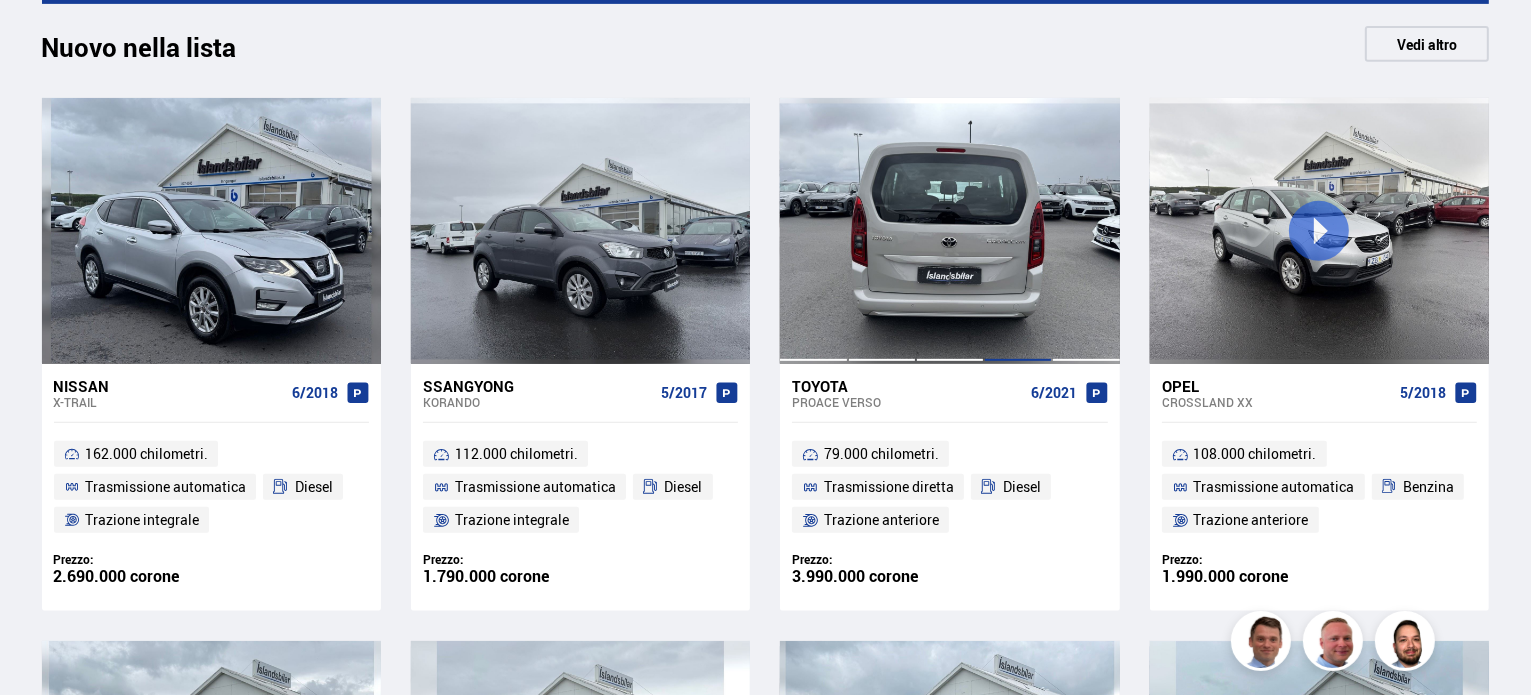 click at bounding box center (1018, 231) 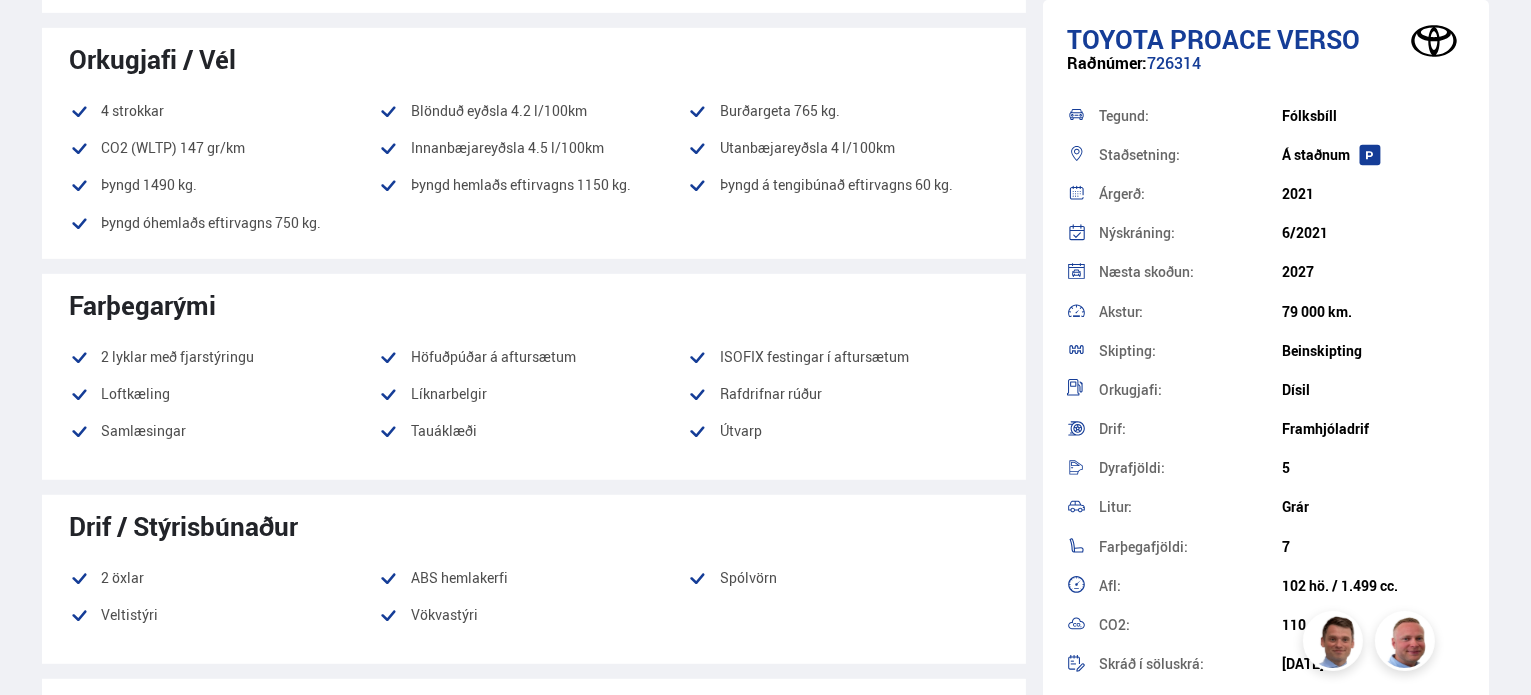 scroll, scrollTop: 0, scrollLeft: 0, axis: both 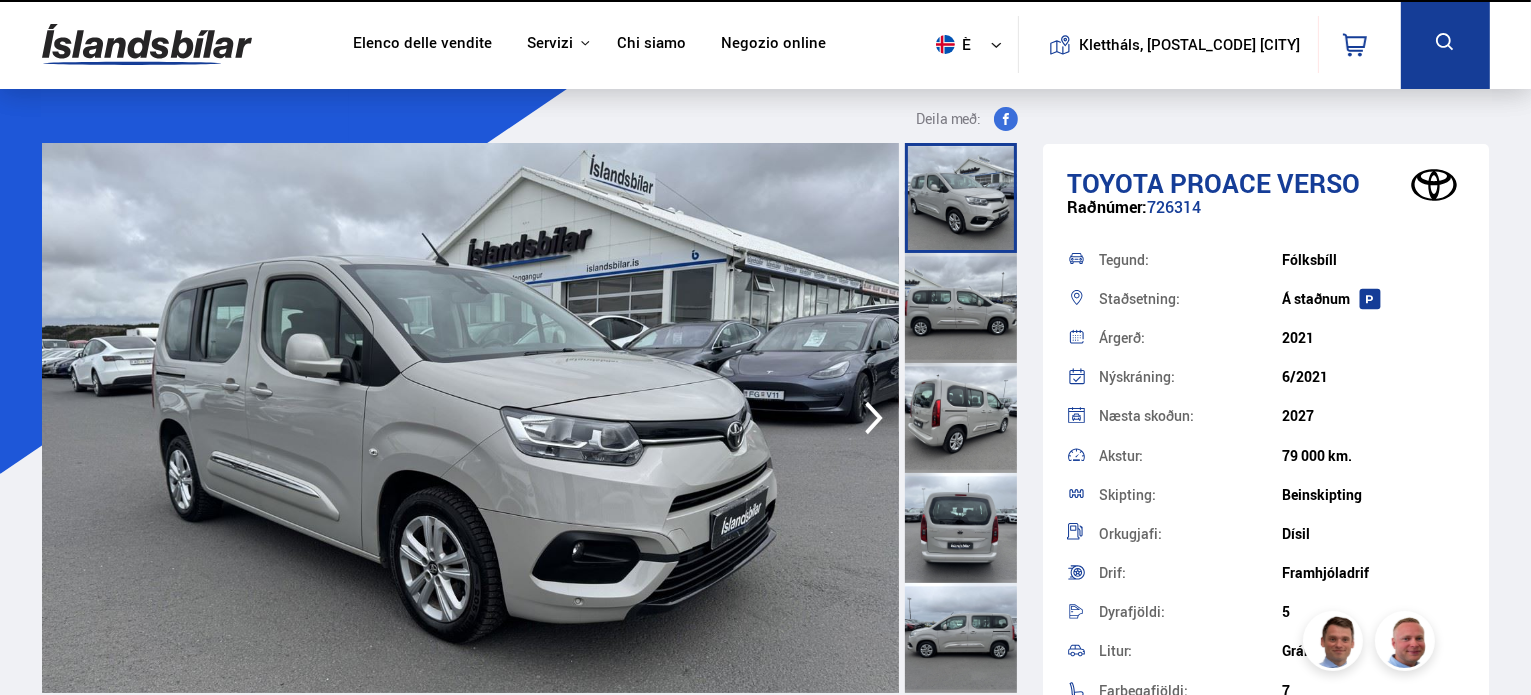 click at bounding box center (964, 418) 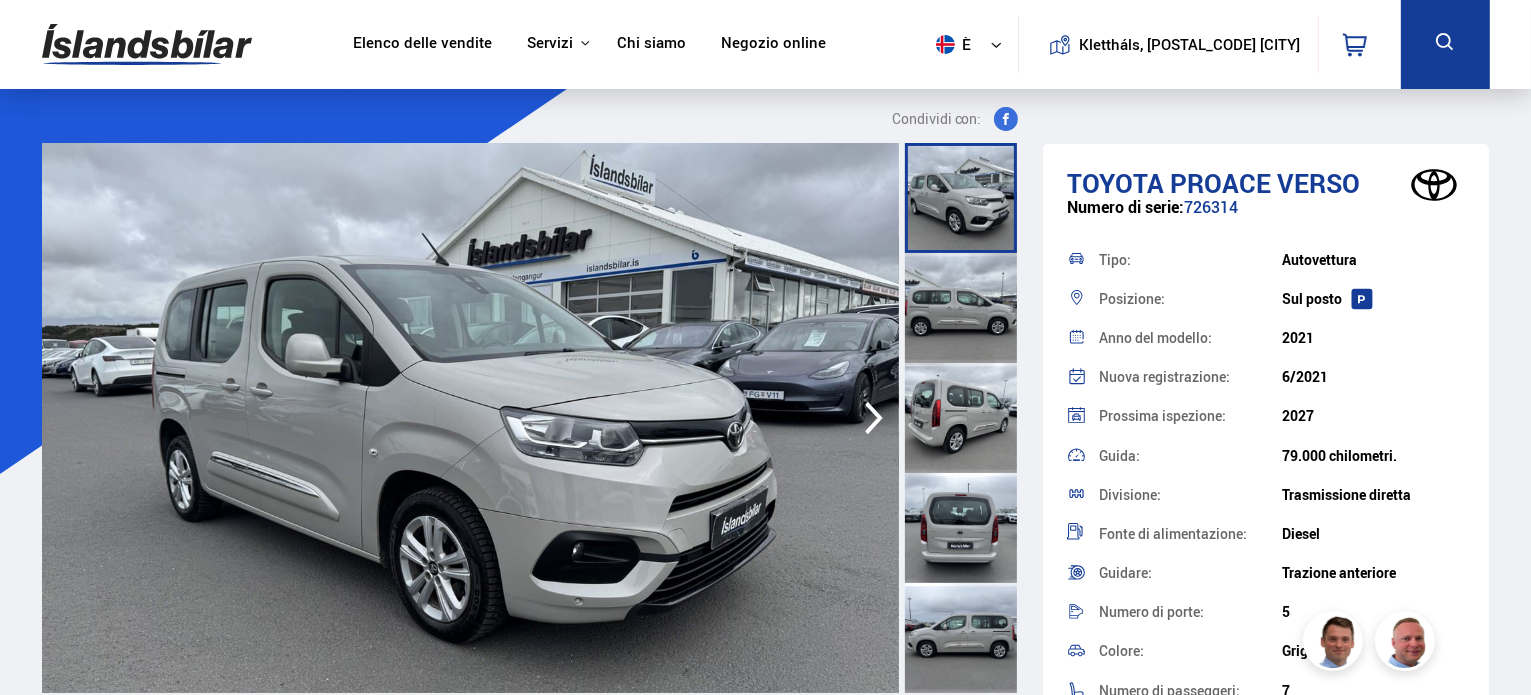 click 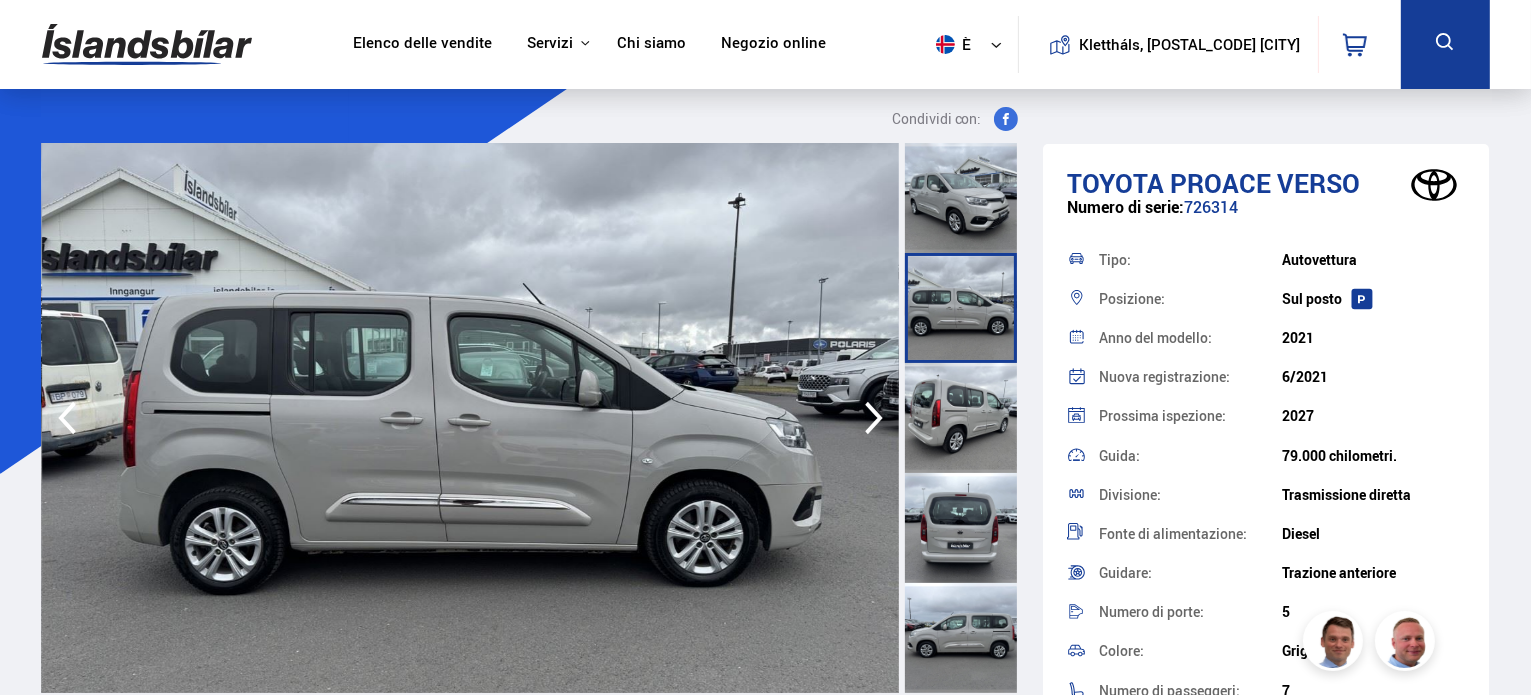 click 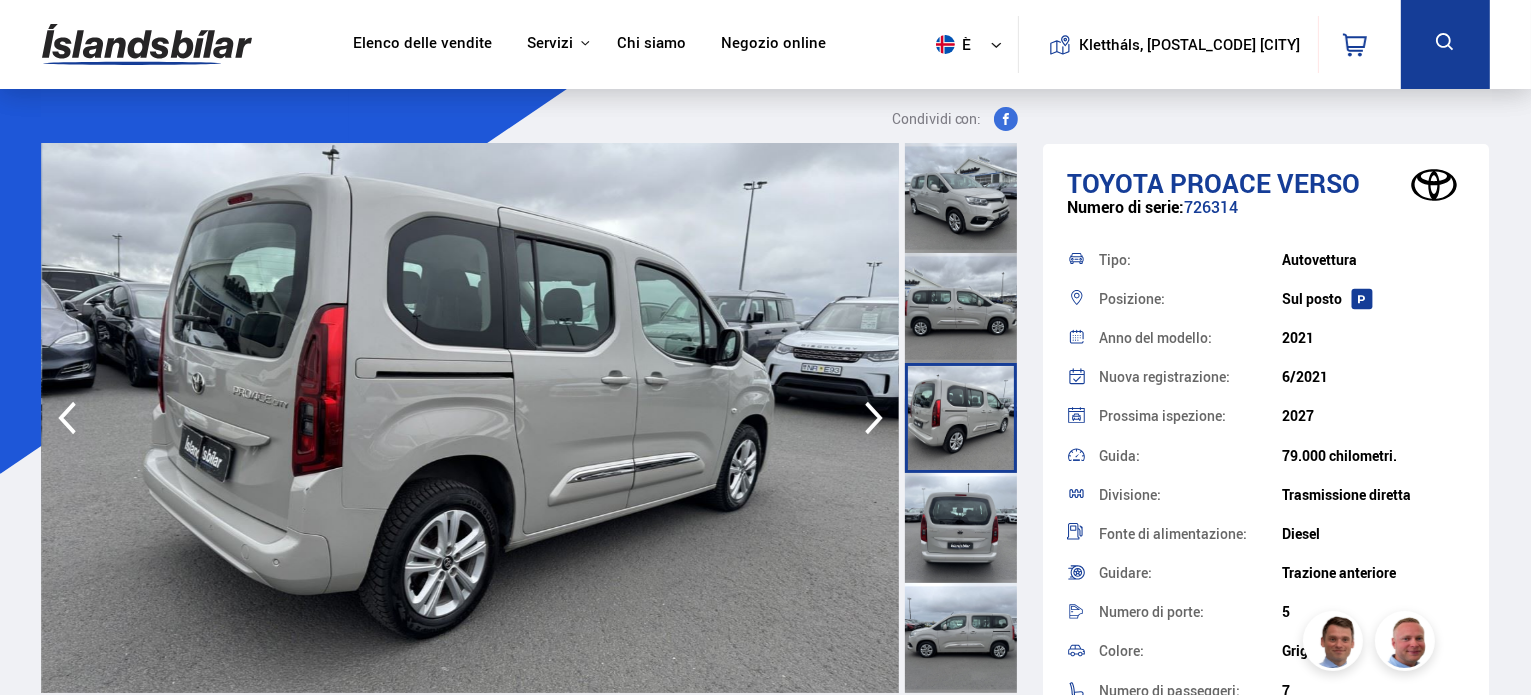 click 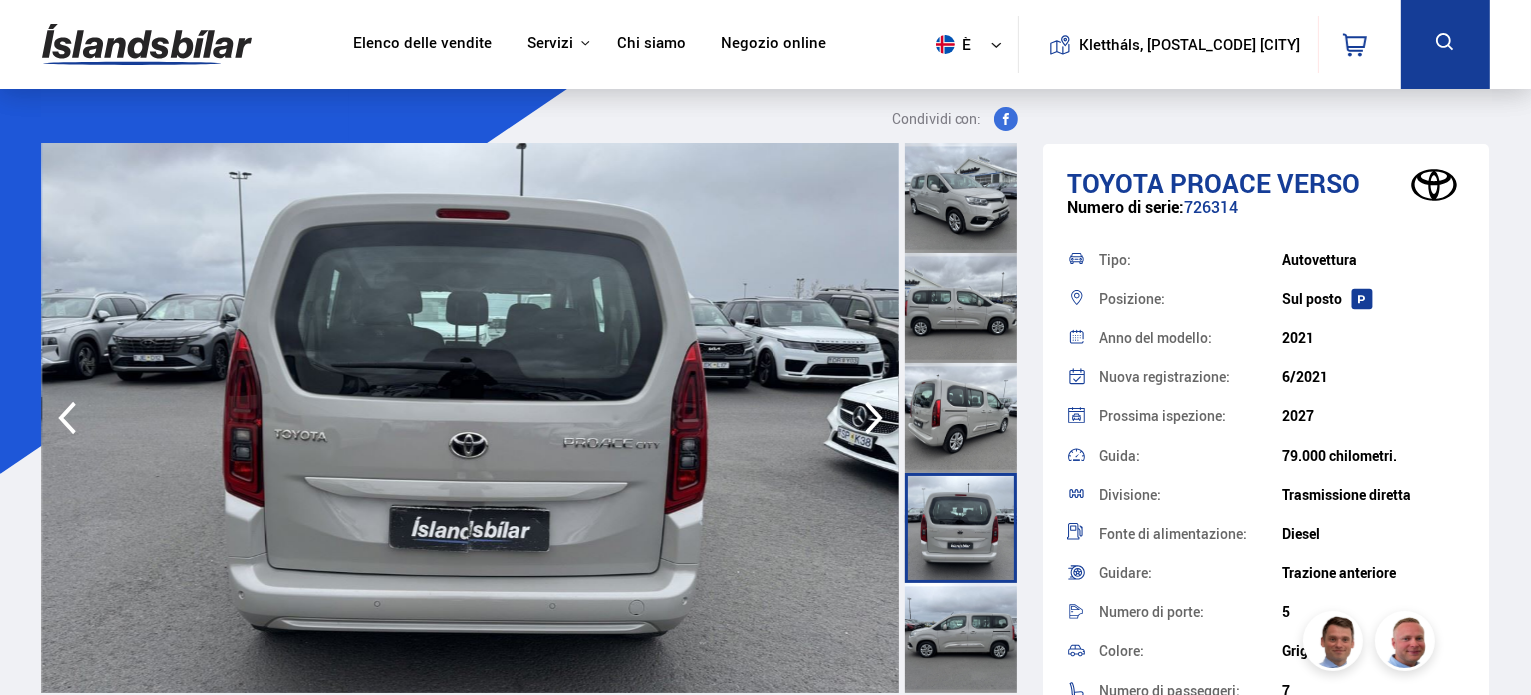 click 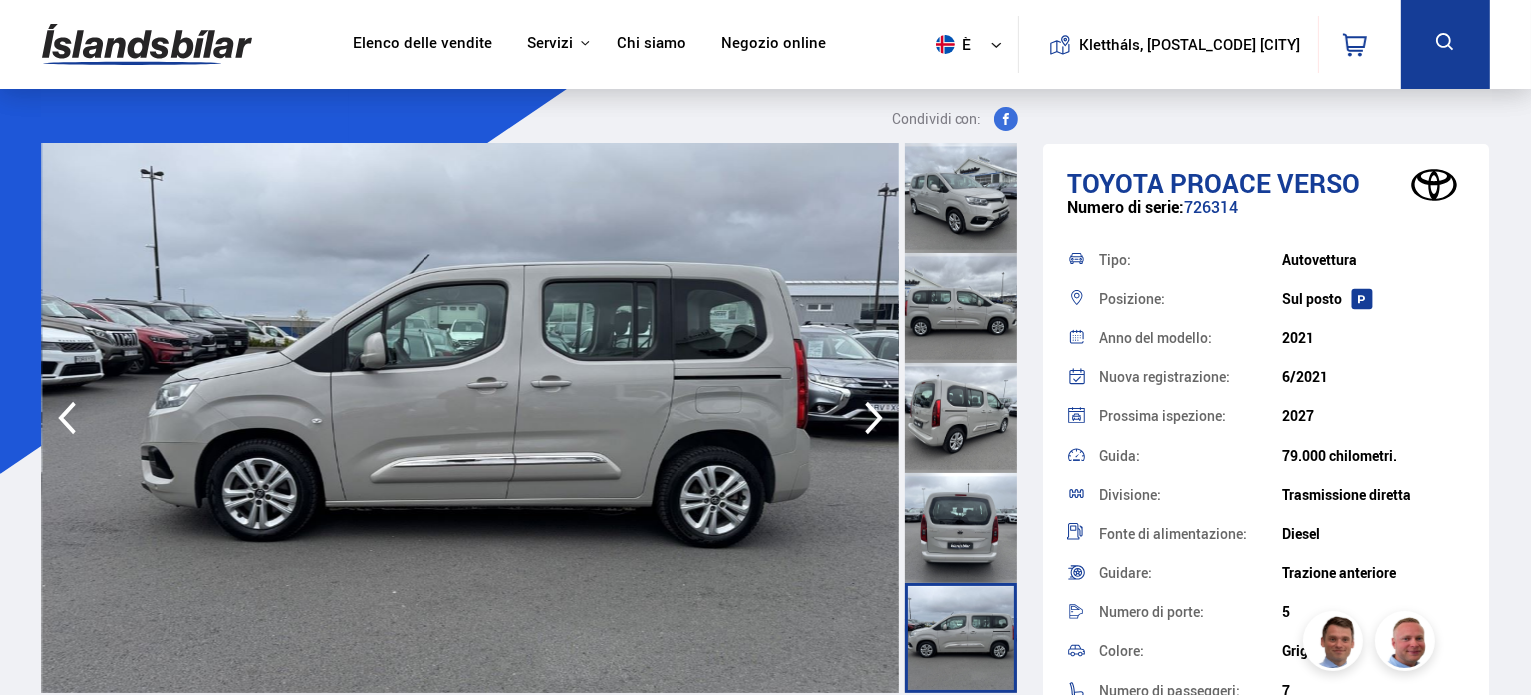 click 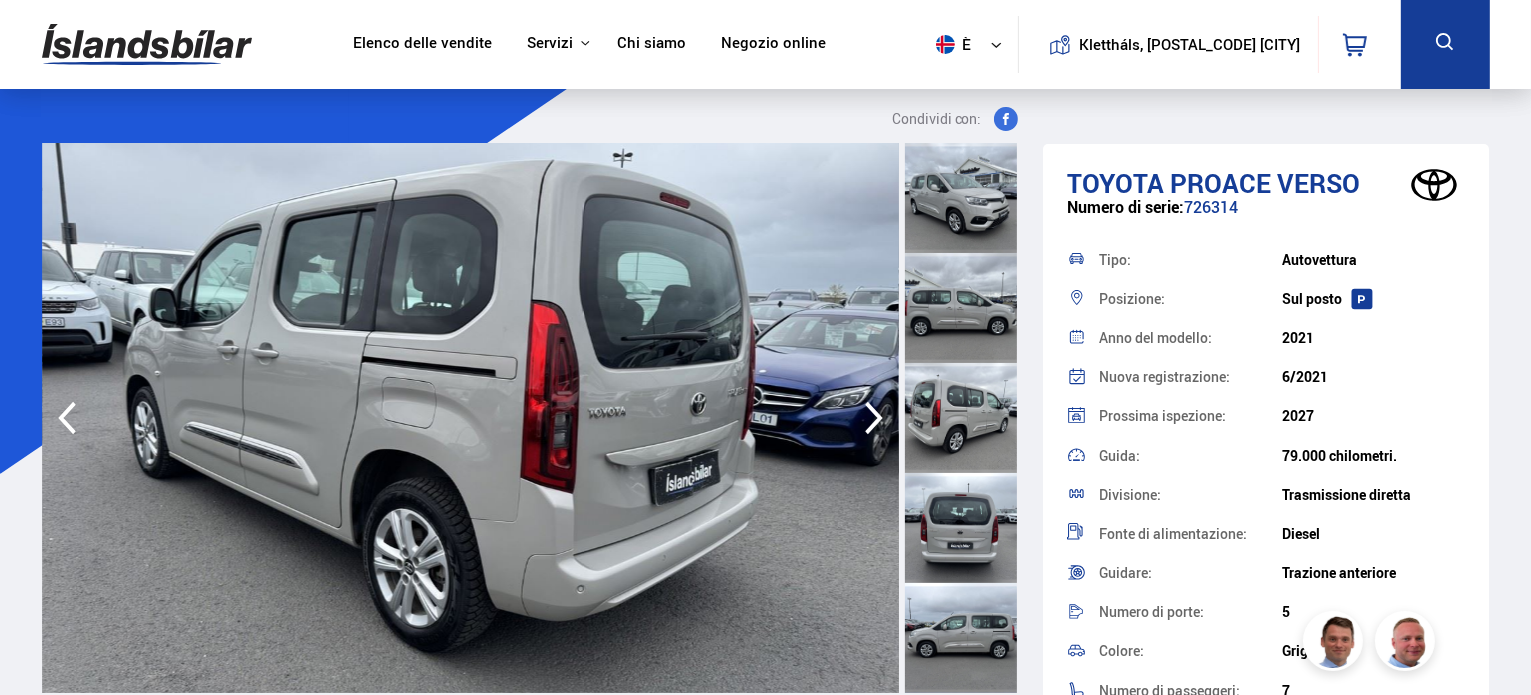 click 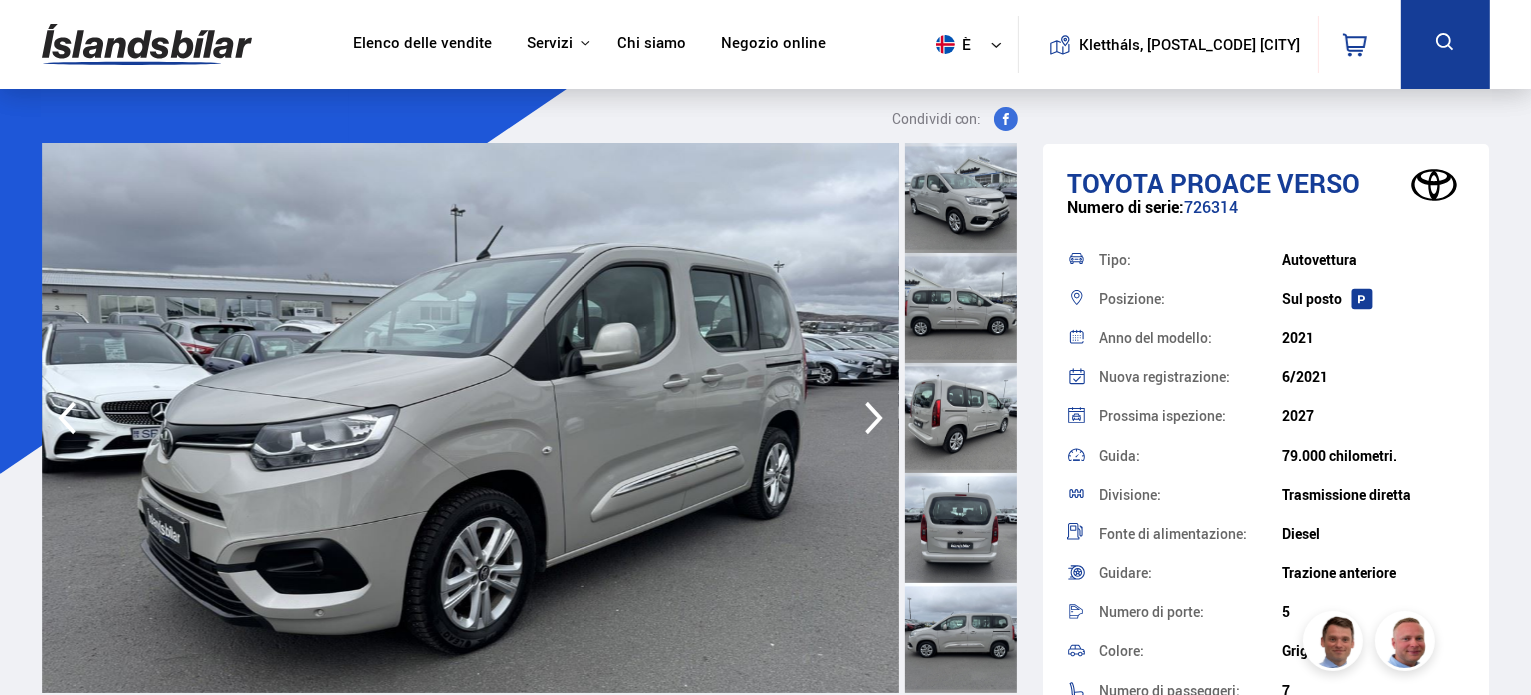 click 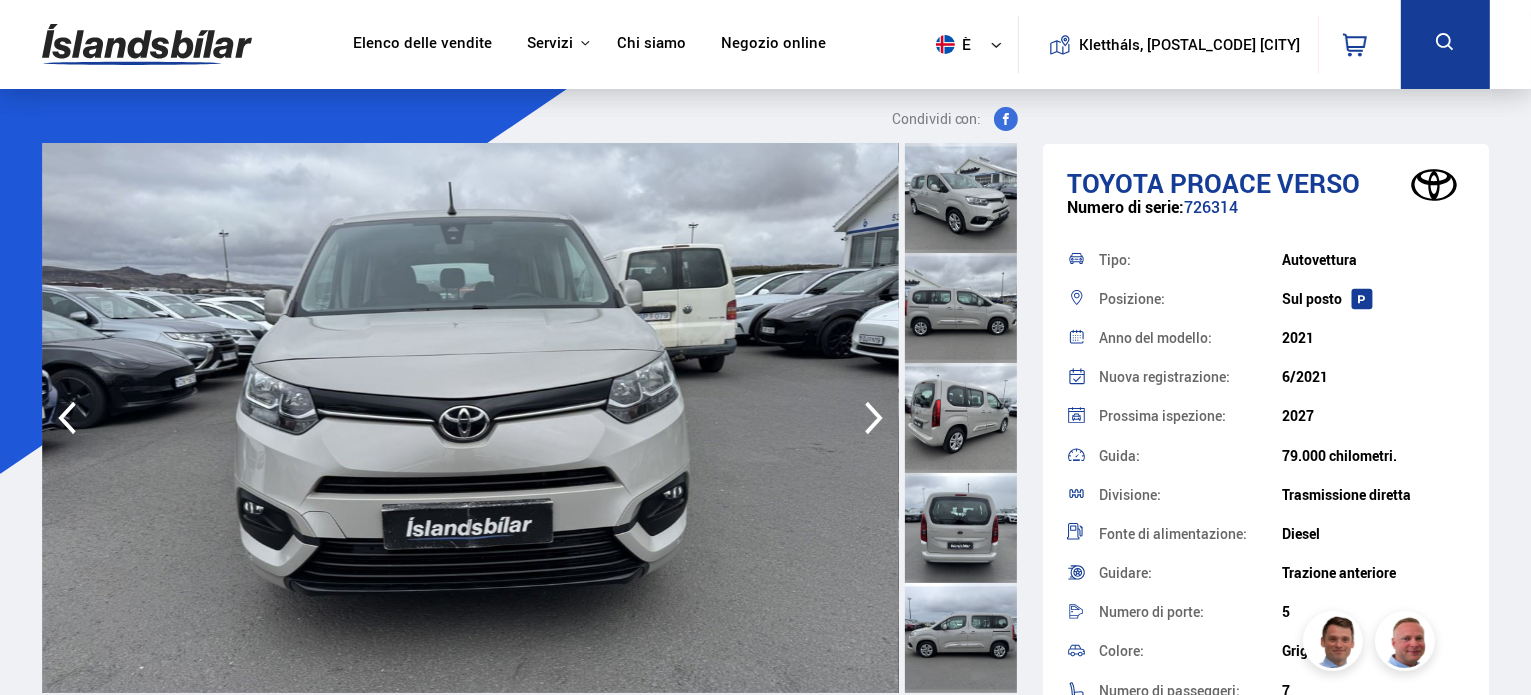 click 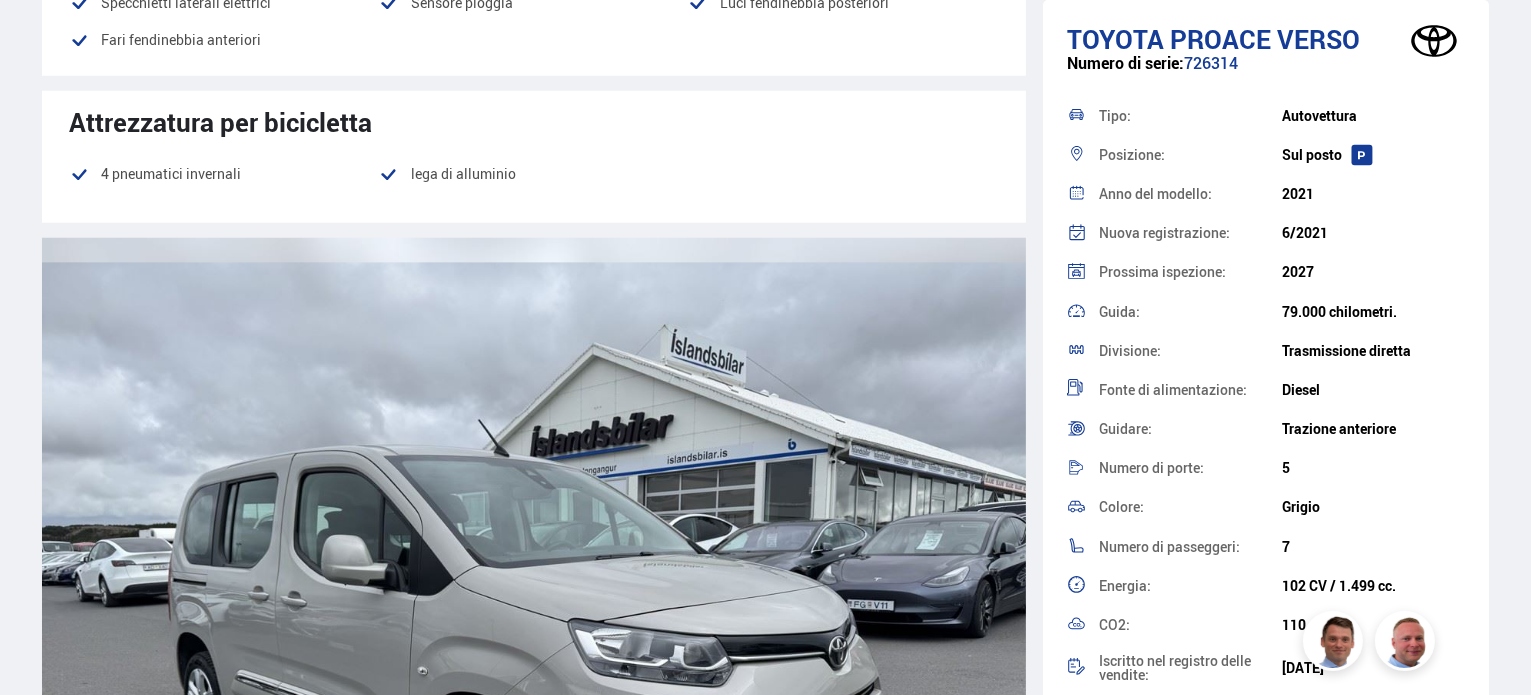 scroll, scrollTop: 1975, scrollLeft: 0, axis: vertical 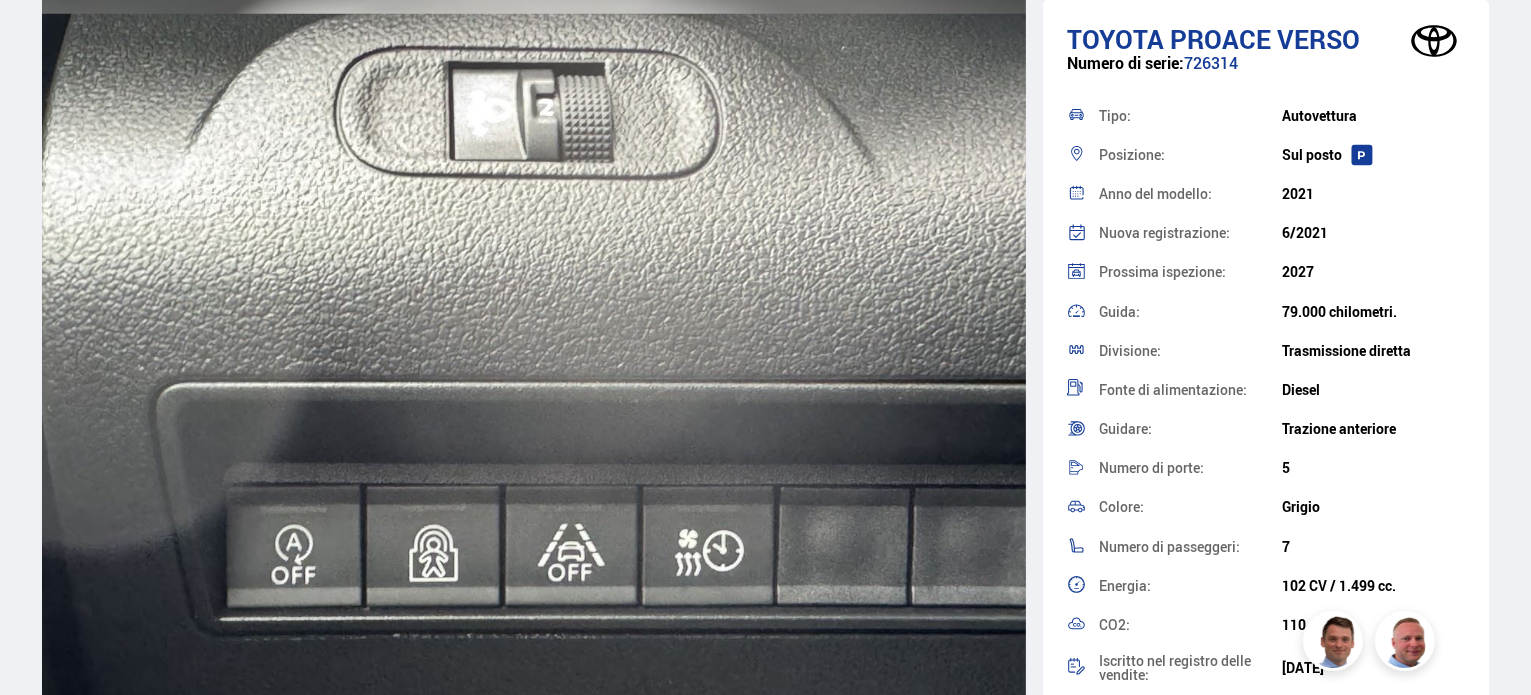 drag, startPoint x: 1525, startPoint y: 527, endPoint x: 1525, endPoint y: 542, distance: 15 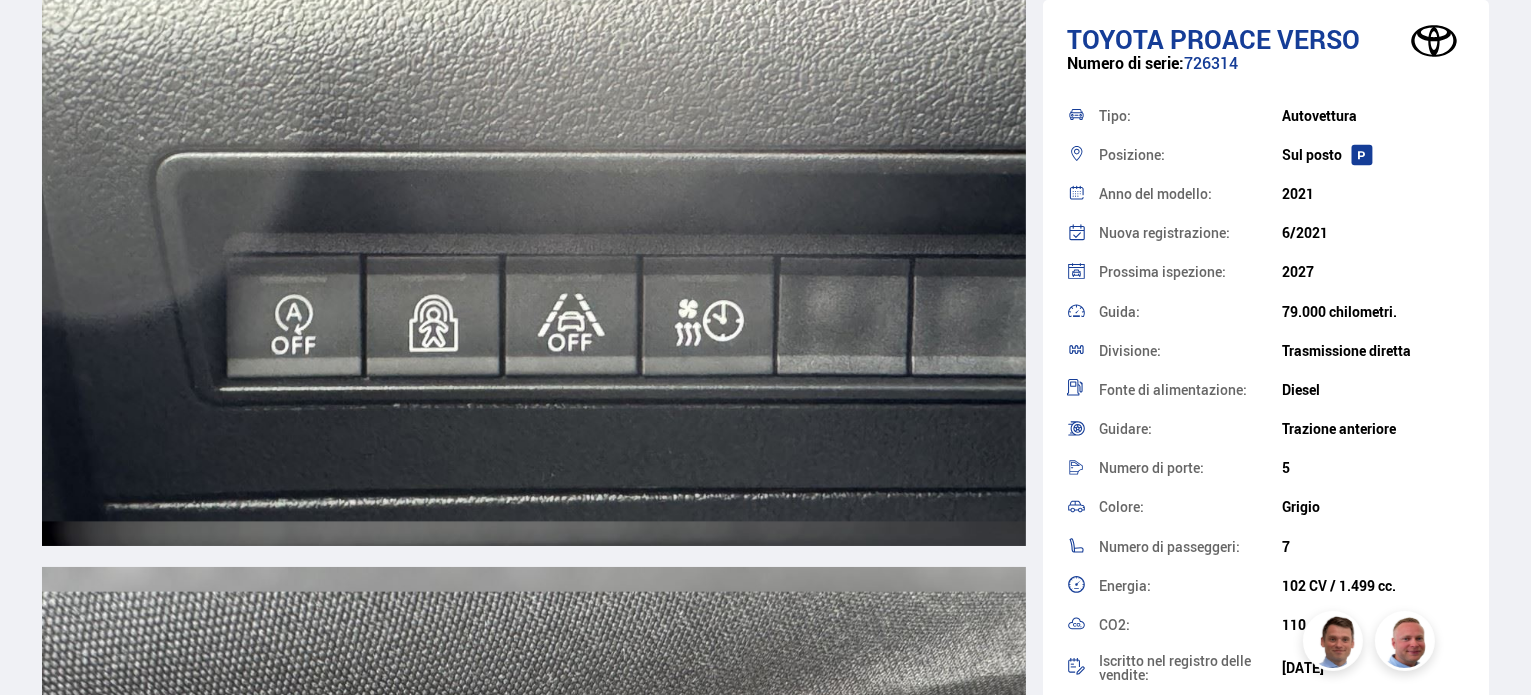 scroll, scrollTop: 15019, scrollLeft: 0, axis: vertical 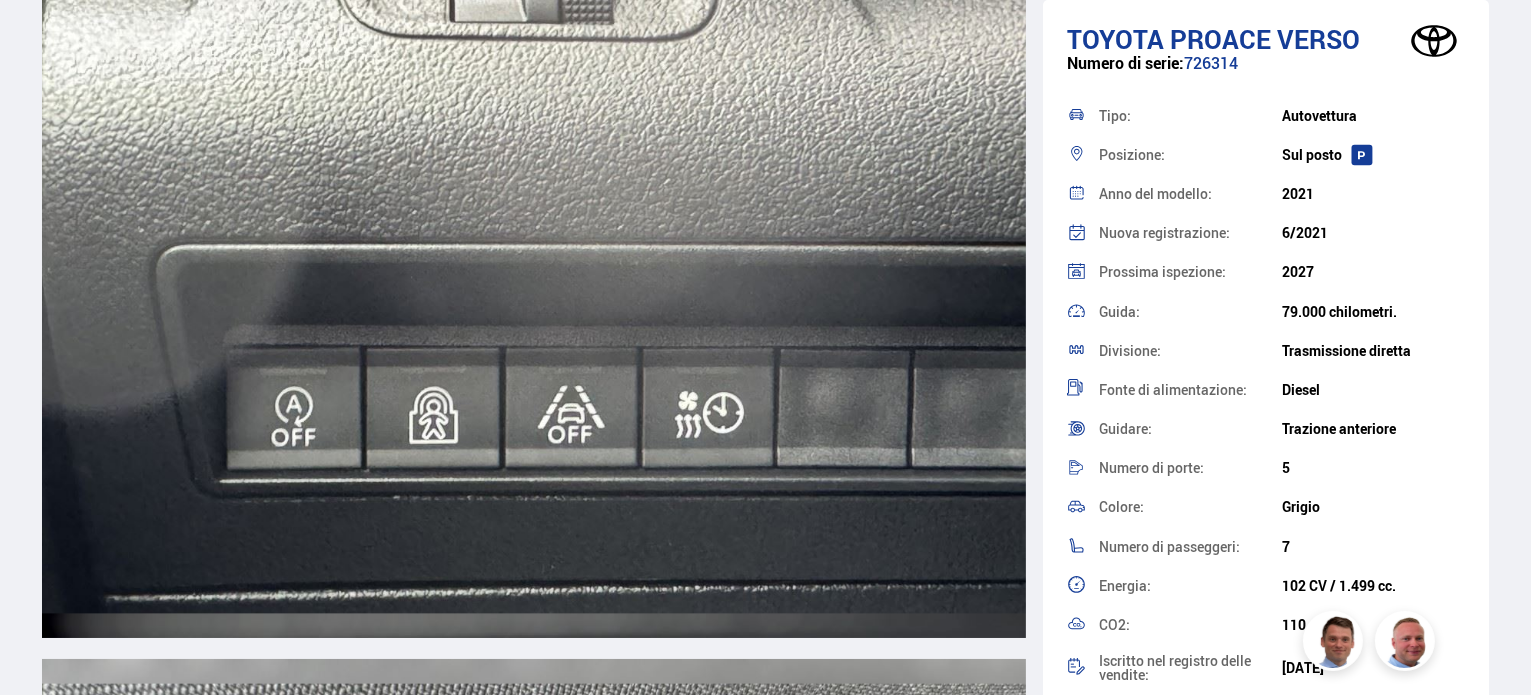 drag, startPoint x: 1523, startPoint y: 527, endPoint x: 1523, endPoint y: 511, distance: 16 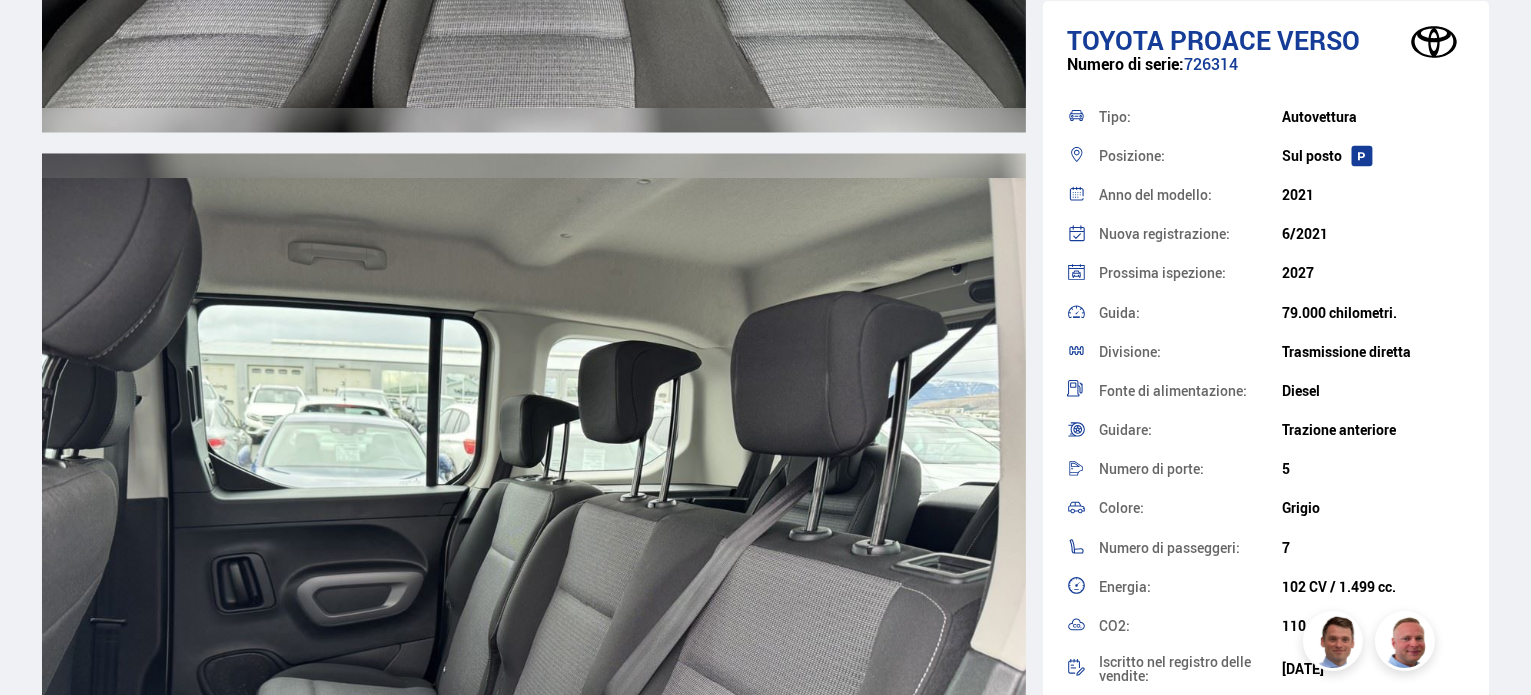 scroll, scrollTop: 11644, scrollLeft: 0, axis: vertical 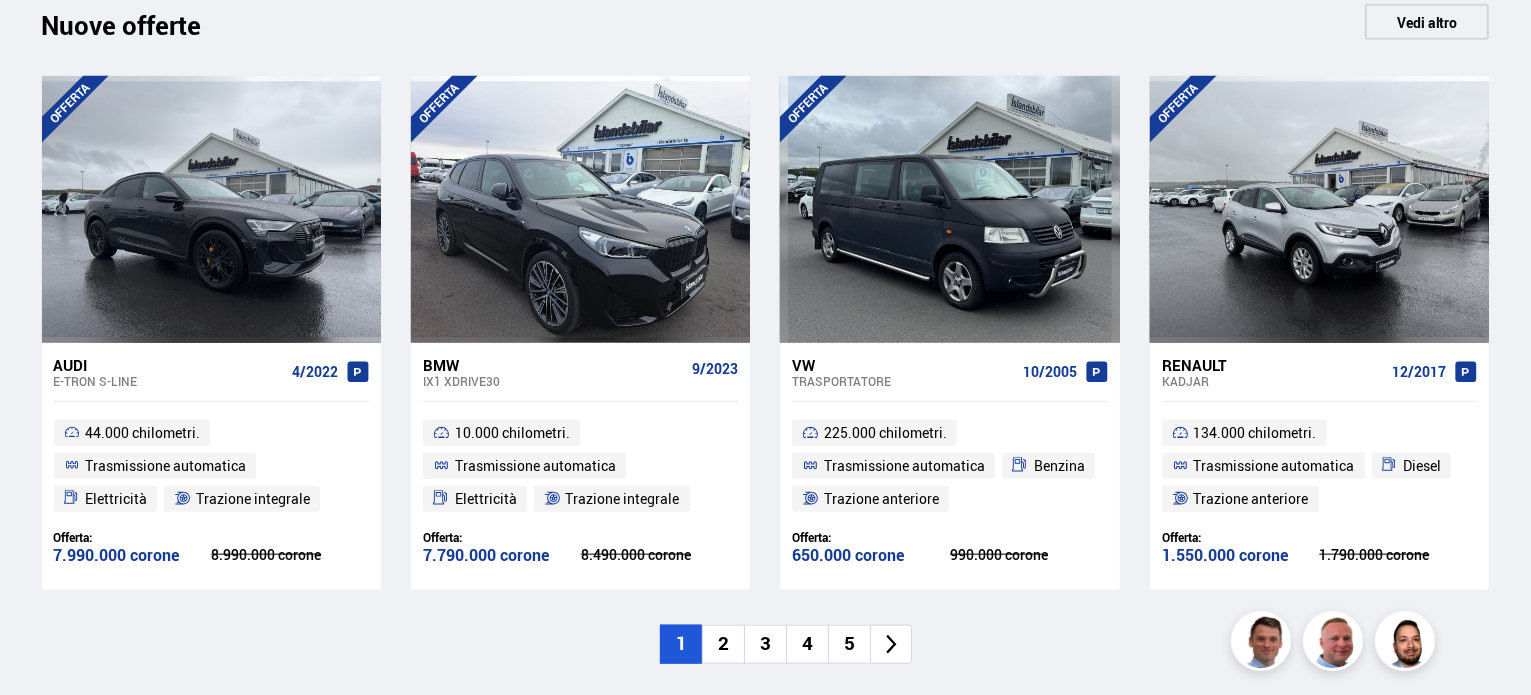 click on "VW
Trasportatore
[DATE]" at bounding box center [949, 372] 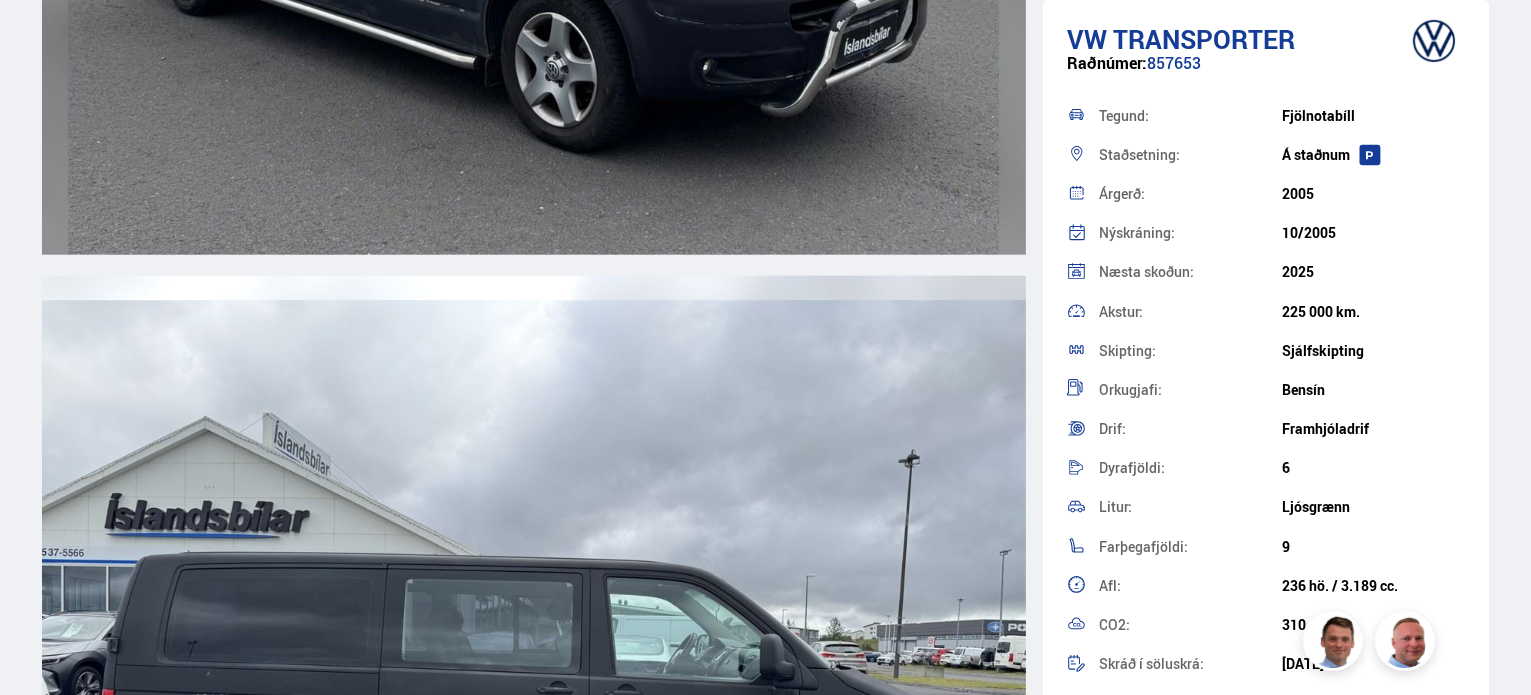 scroll, scrollTop: 0, scrollLeft: 0, axis: both 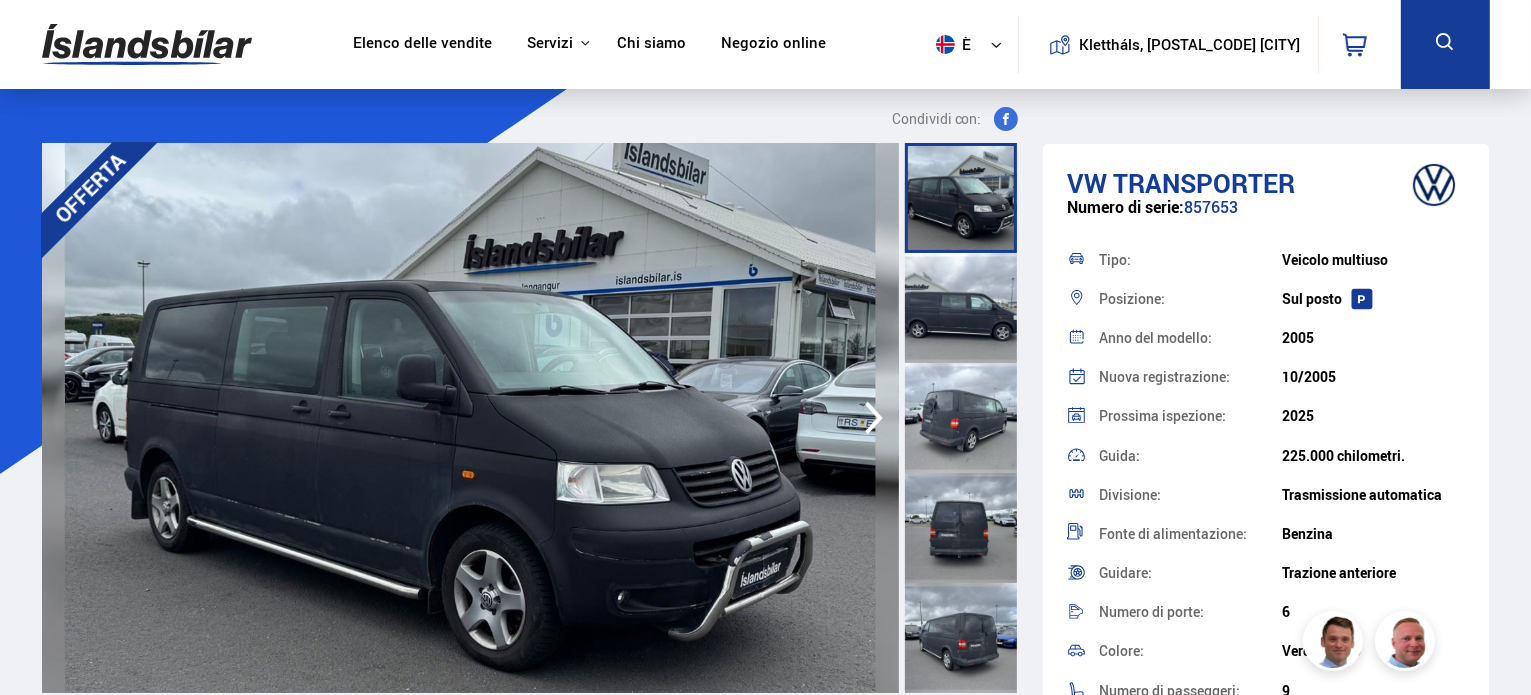 click 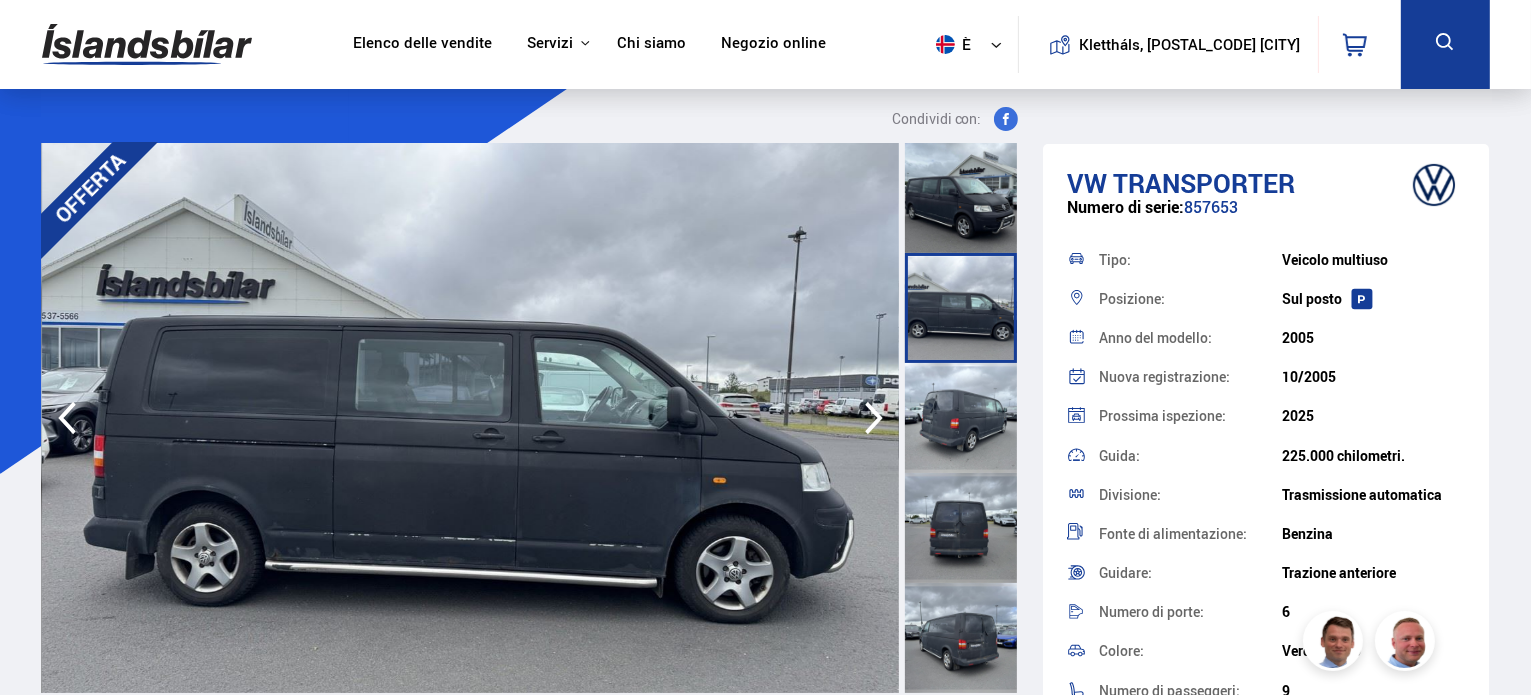 click 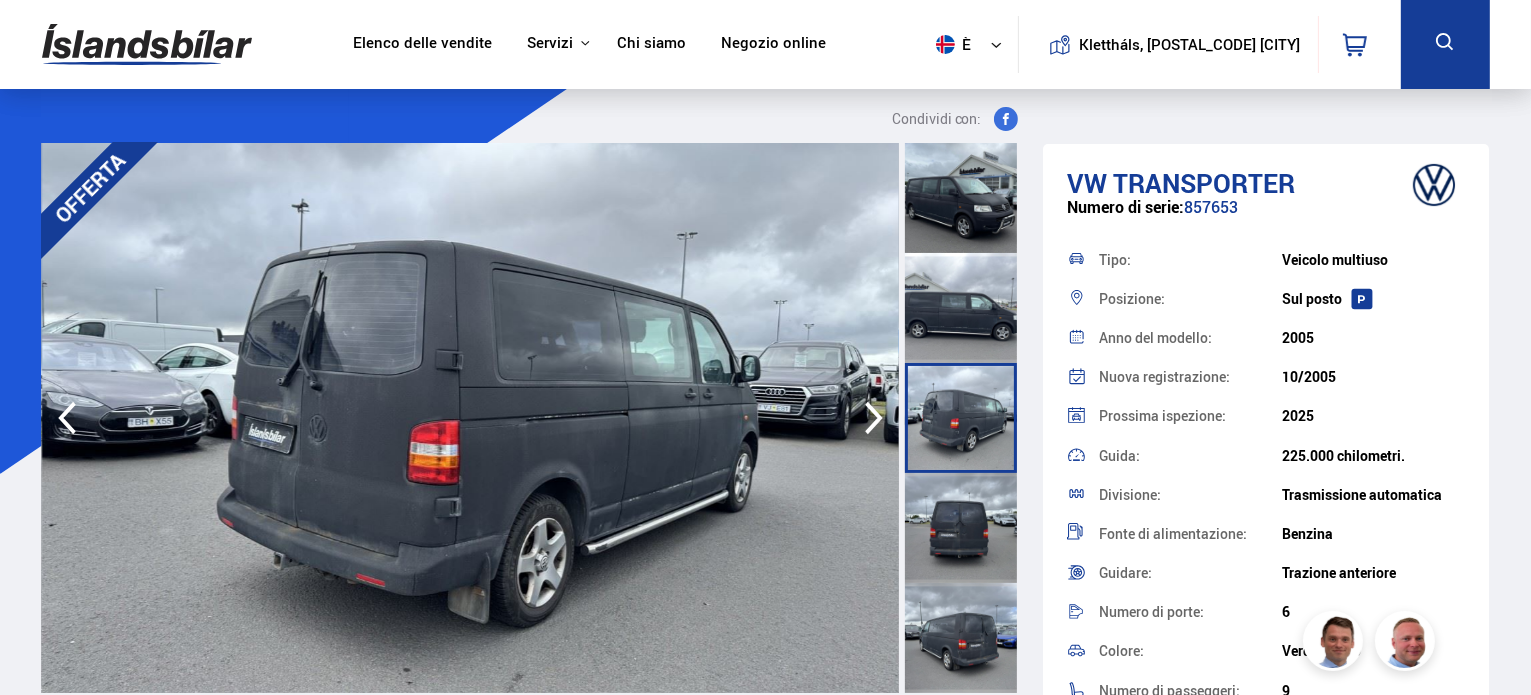 click 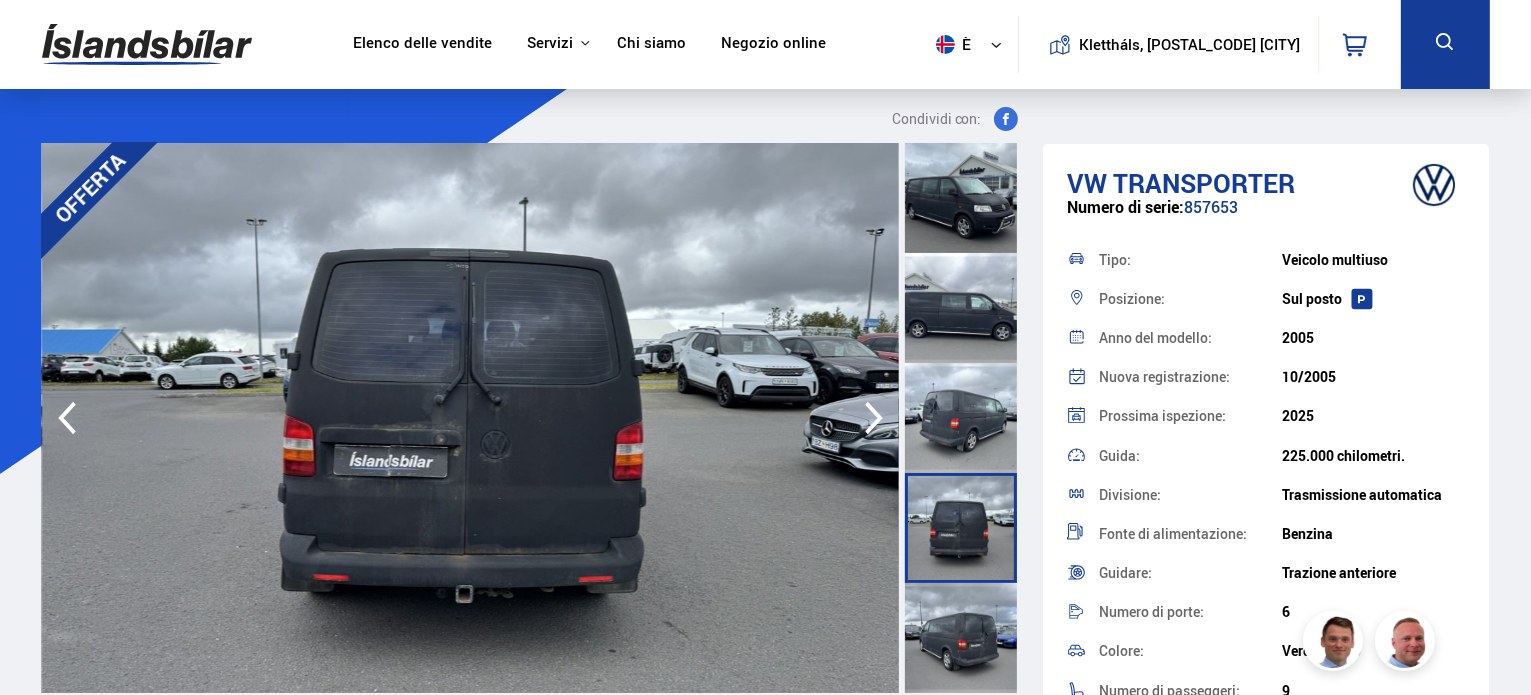 click 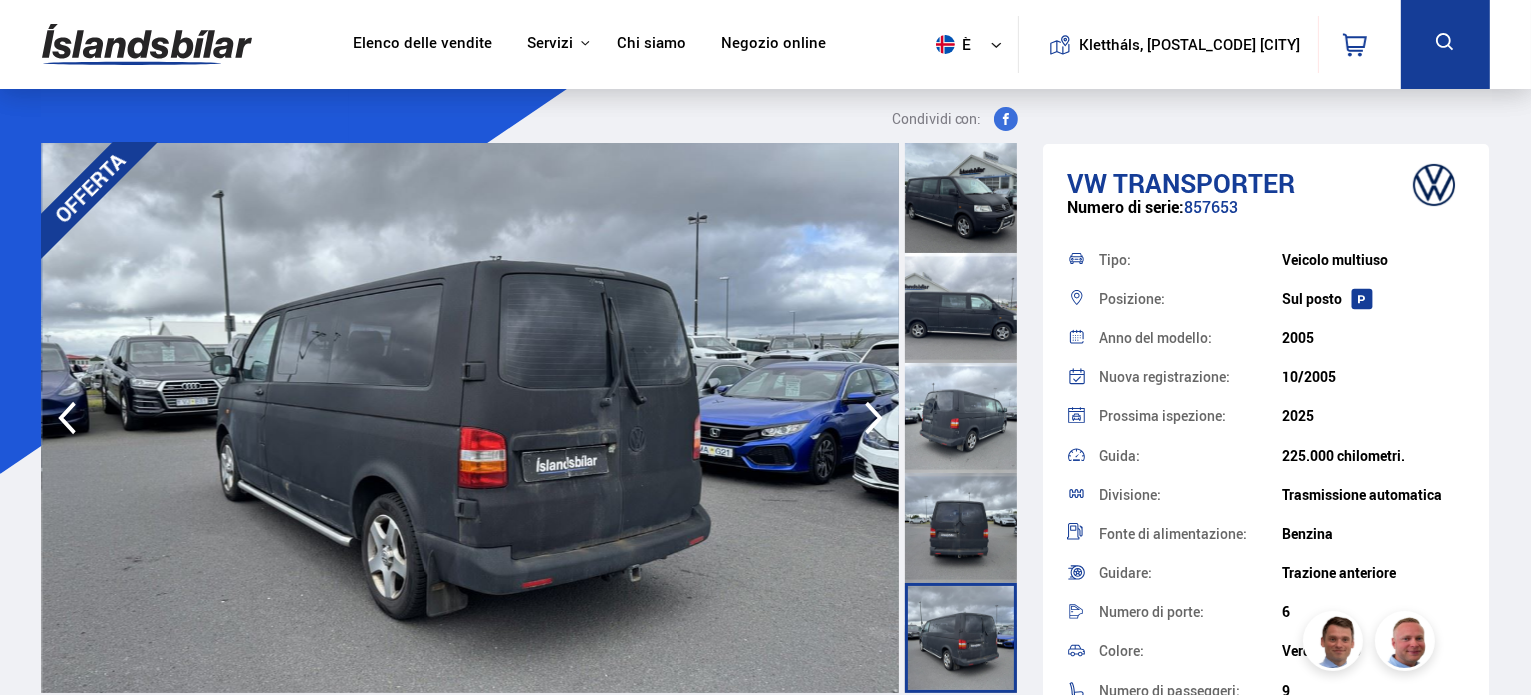 click 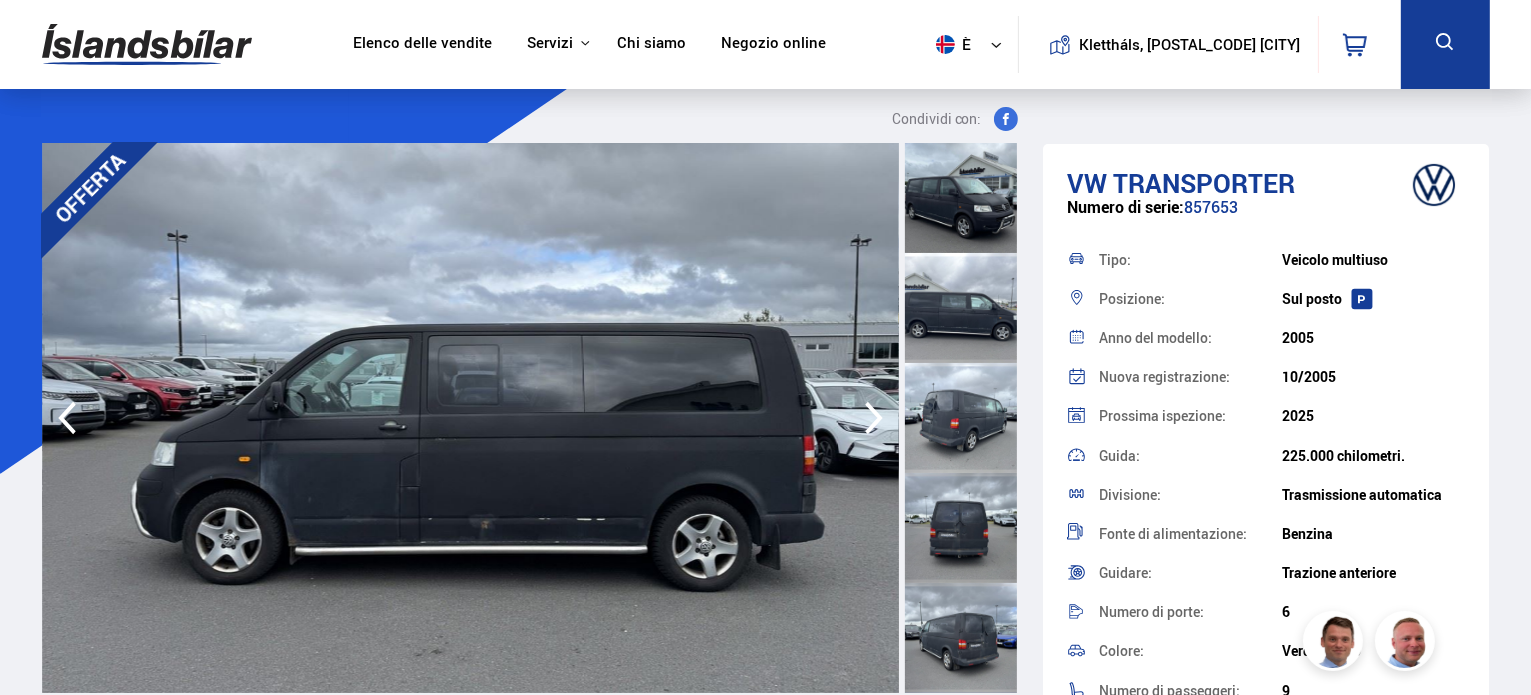 click 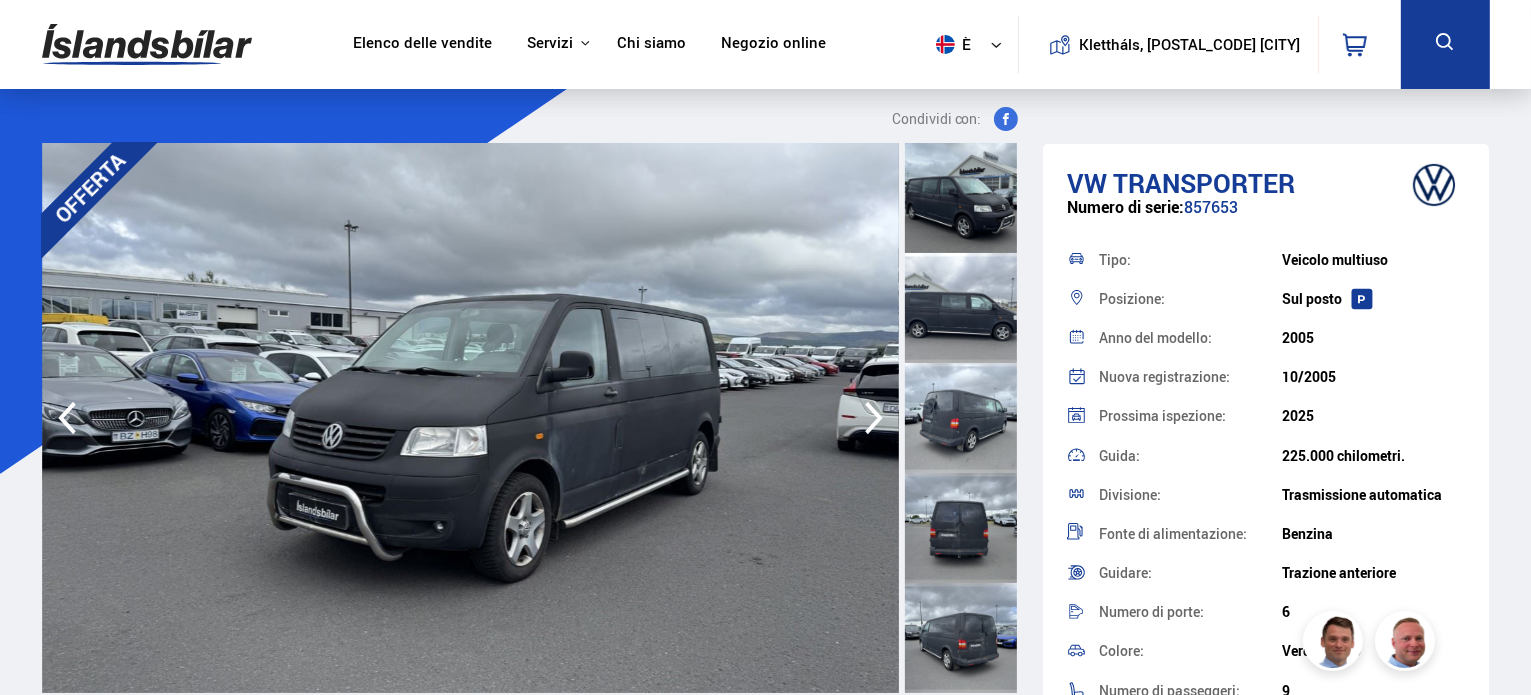 click 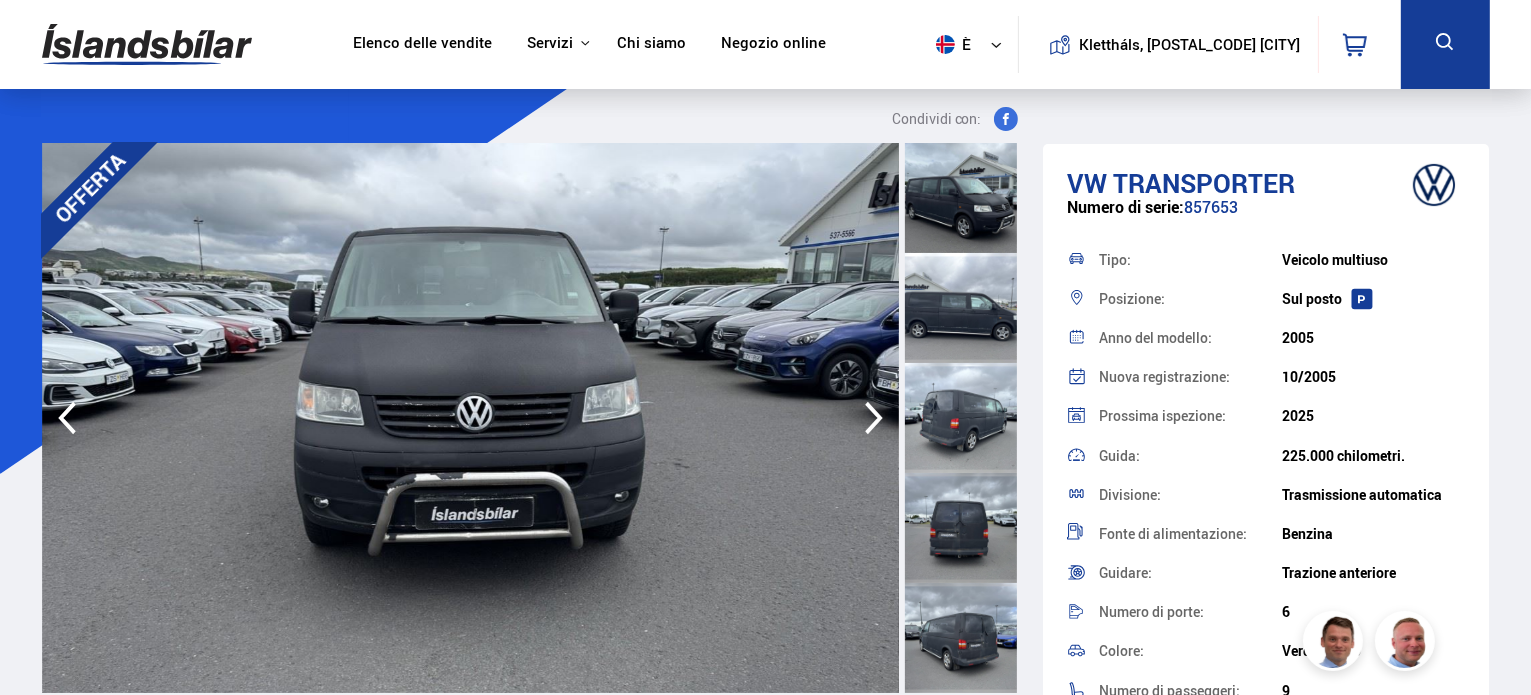 click 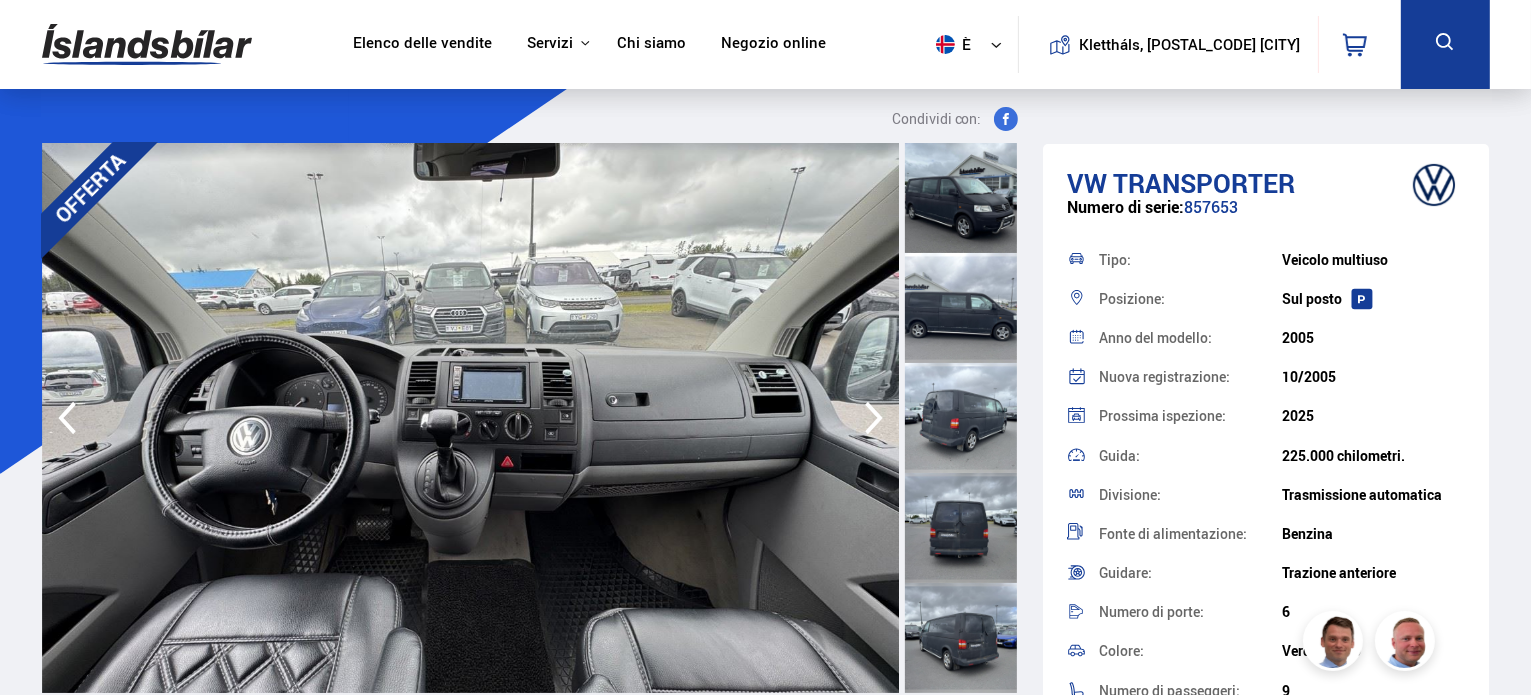 click 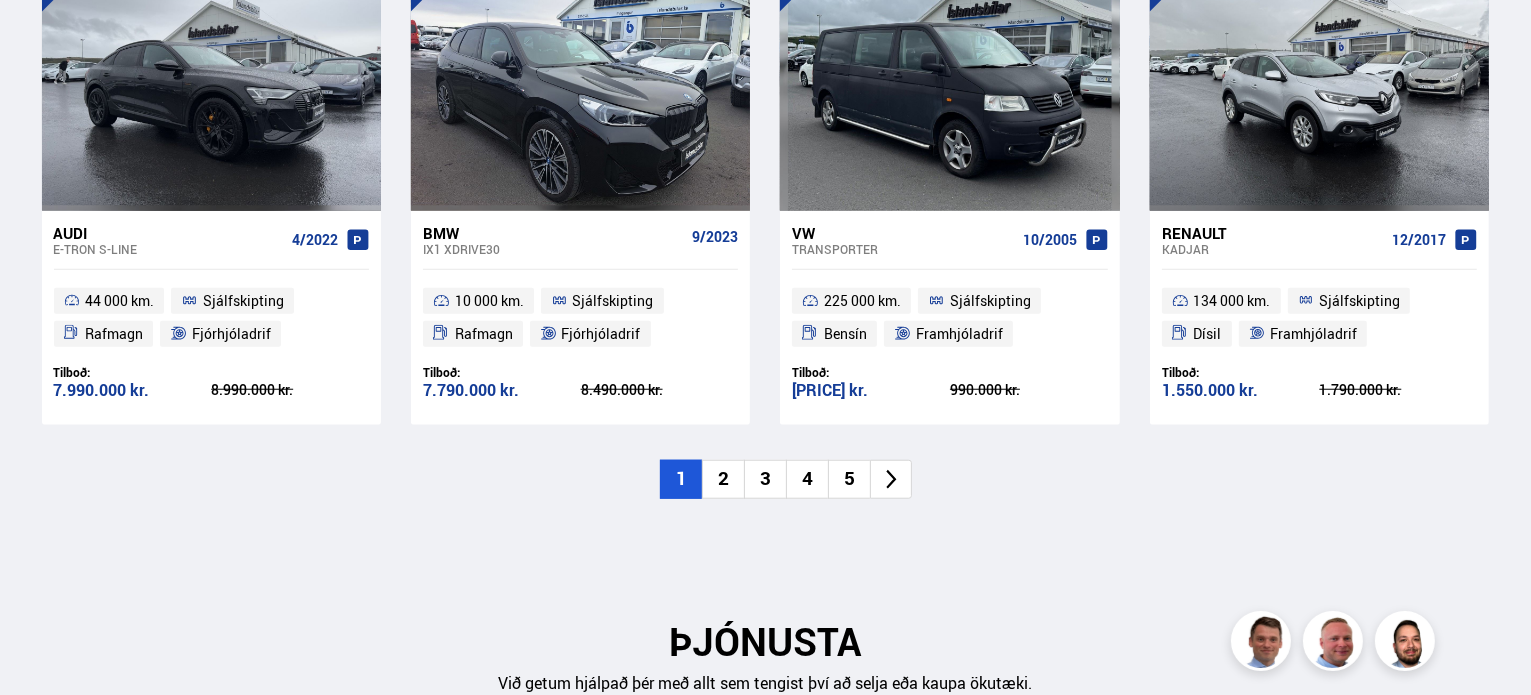 scroll, scrollTop: 2253, scrollLeft: 0, axis: vertical 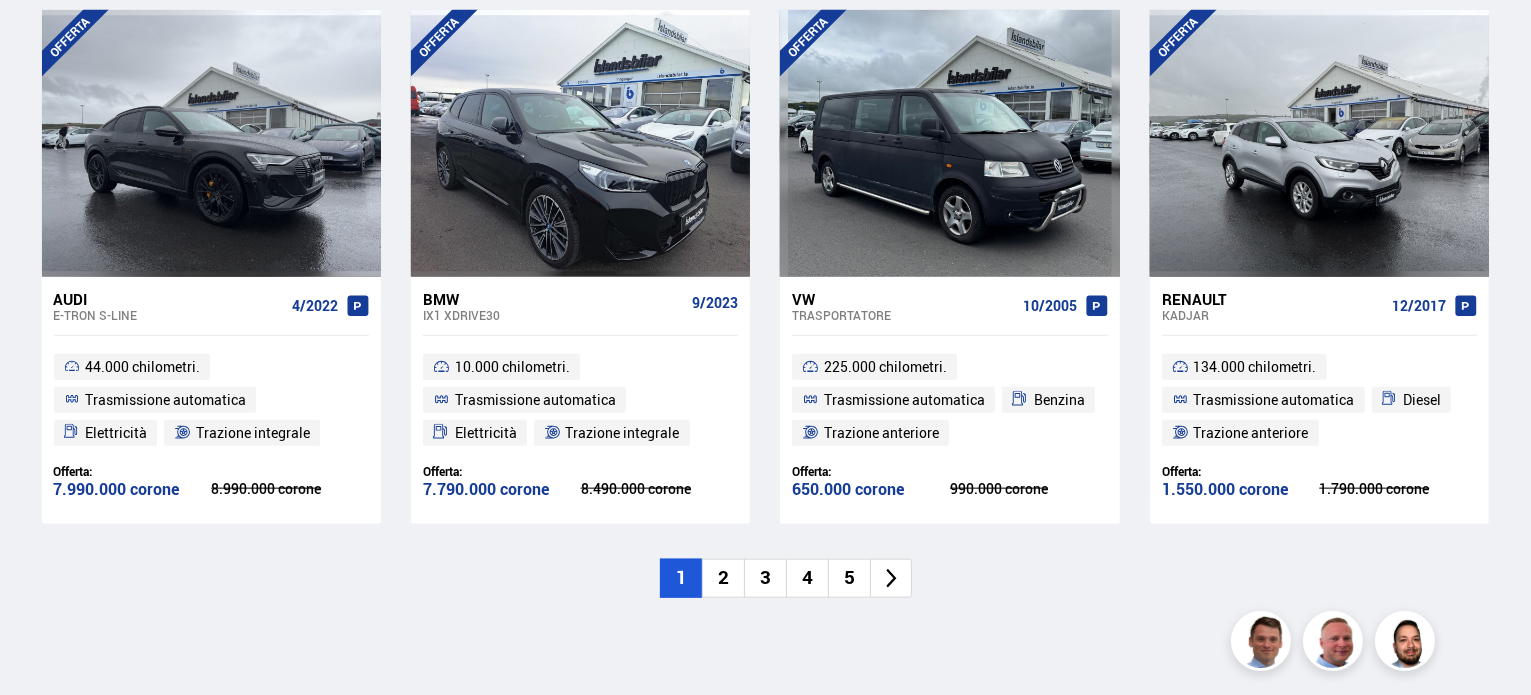 click on "4" at bounding box center [807, 578] 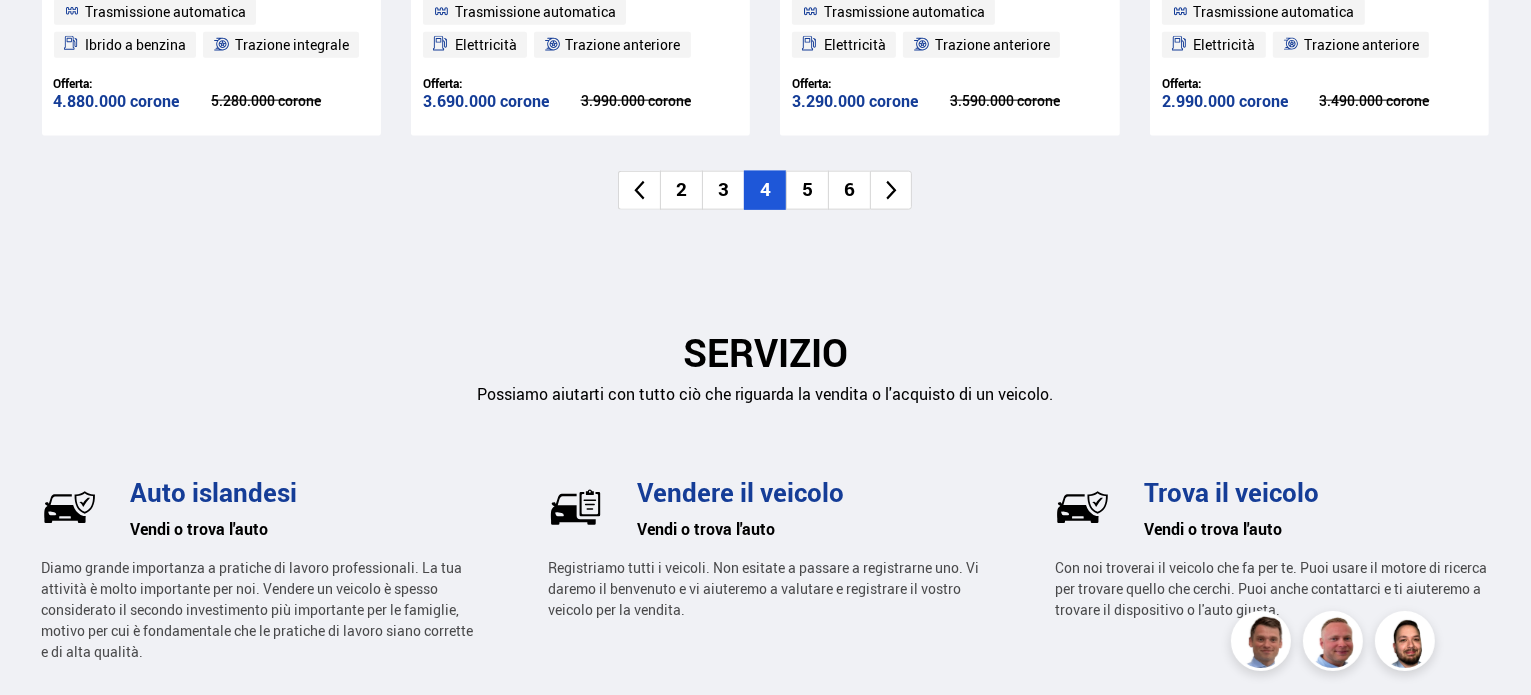 scroll, scrollTop: 2669, scrollLeft: 0, axis: vertical 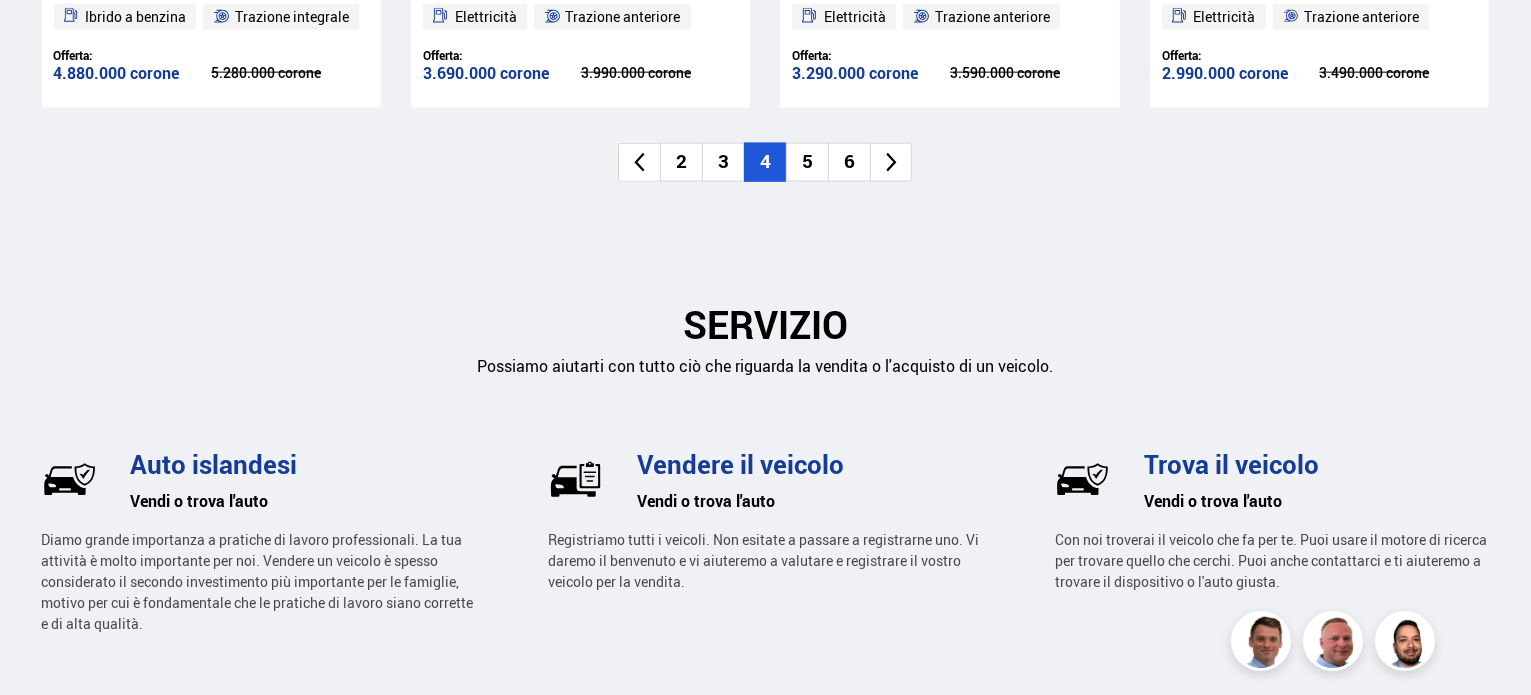 click on "5" at bounding box center (807, 161) 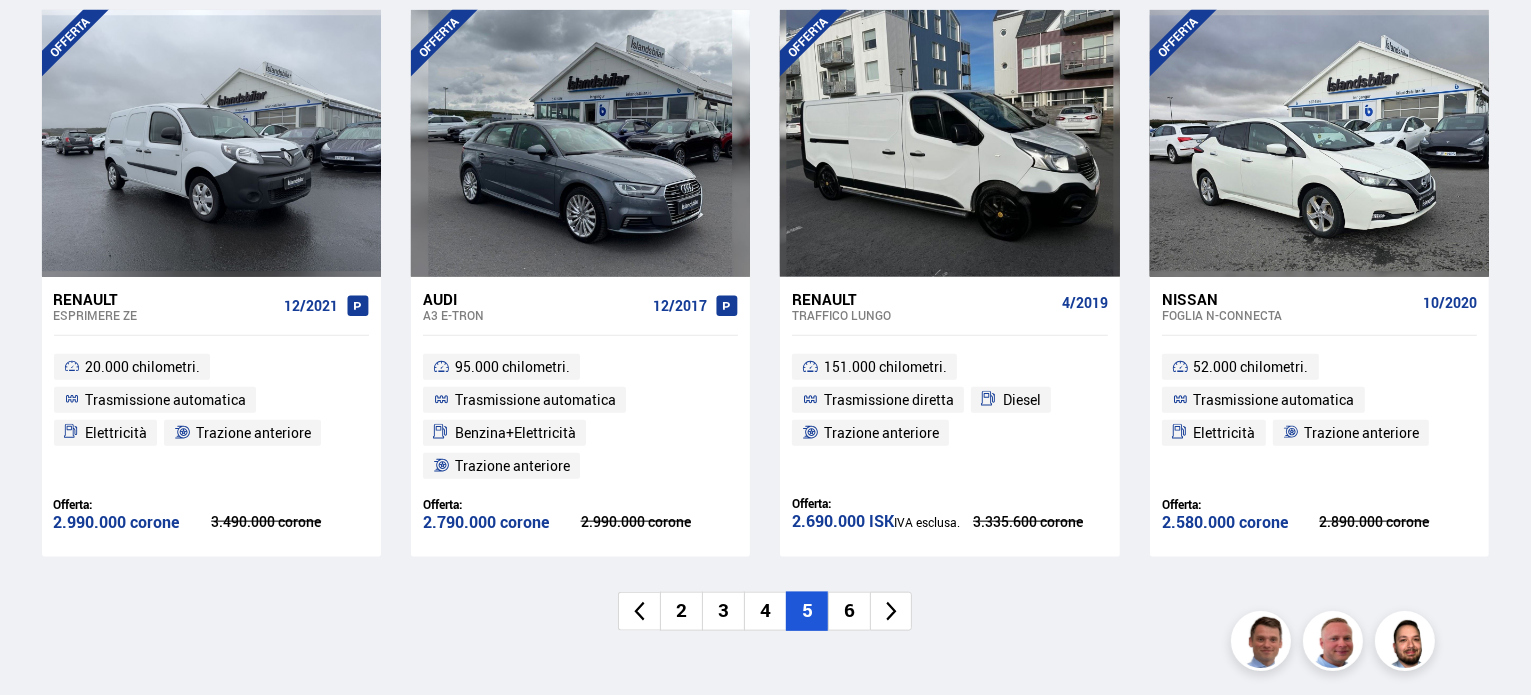 scroll, scrollTop: 2349, scrollLeft: 0, axis: vertical 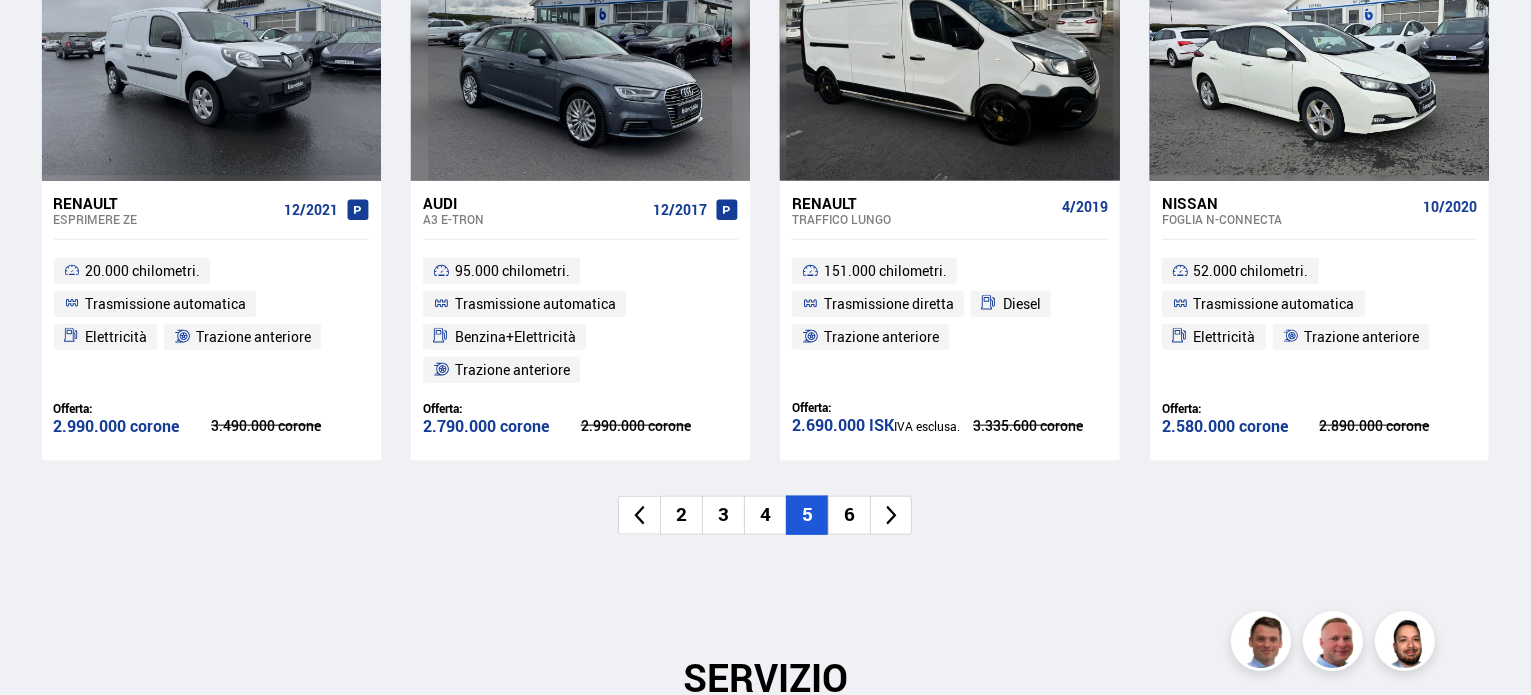 click on "6" at bounding box center (849, 515) 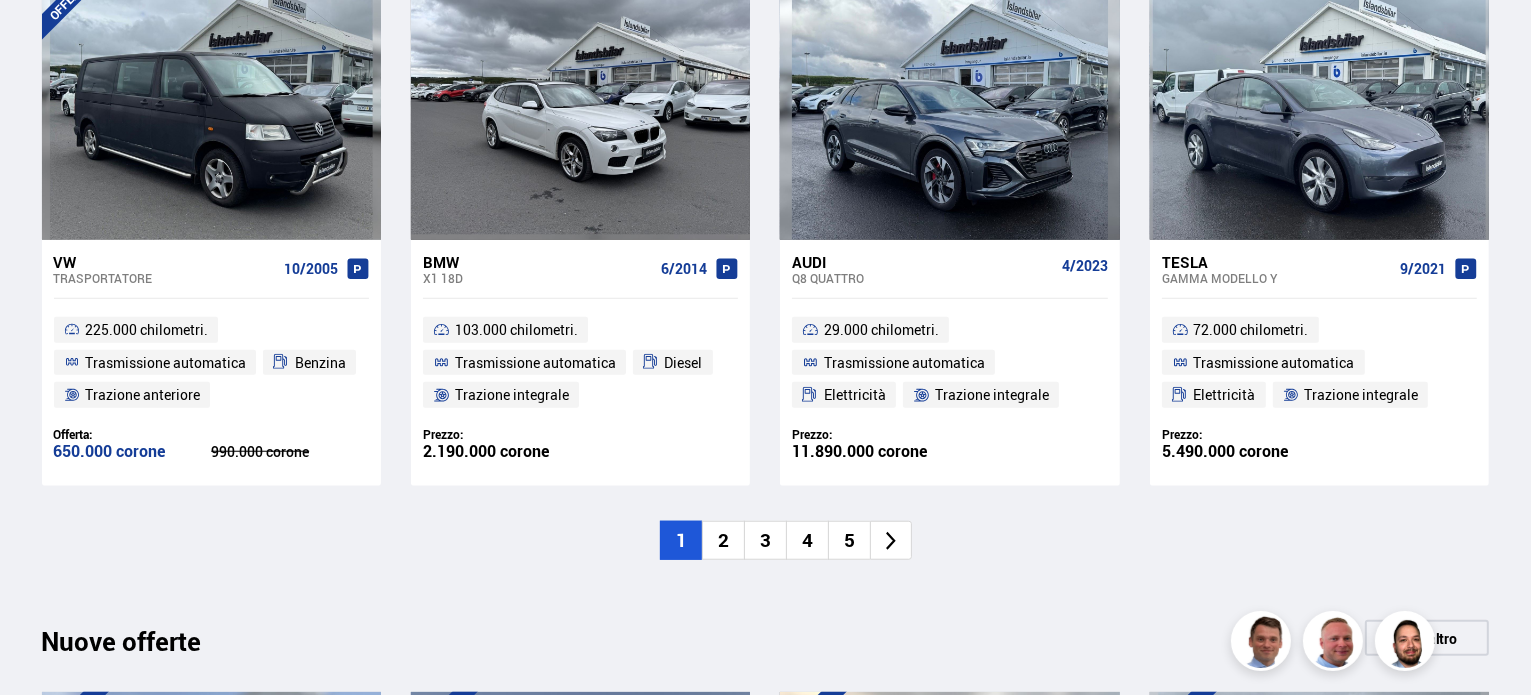 scroll, scrollTop: 1638, scrollLeft: 0, axis: vertical 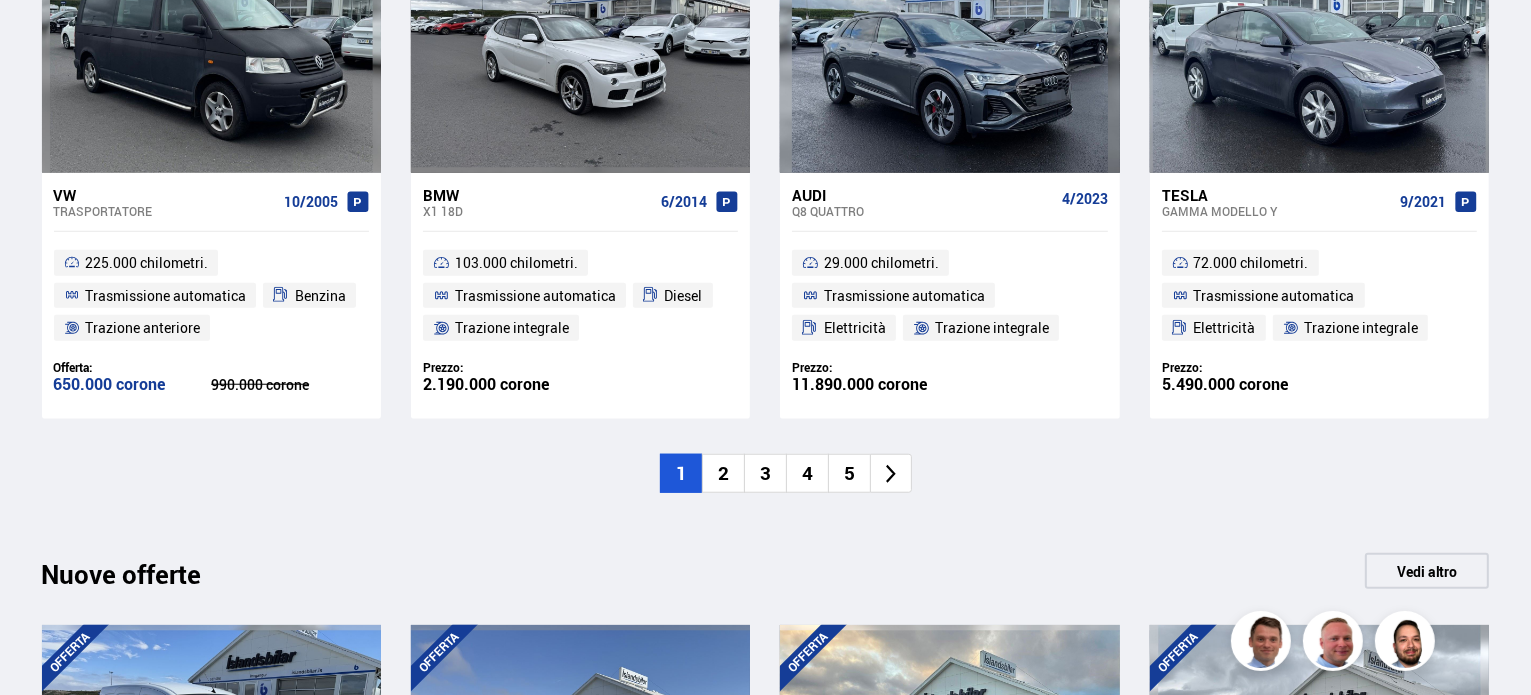 click 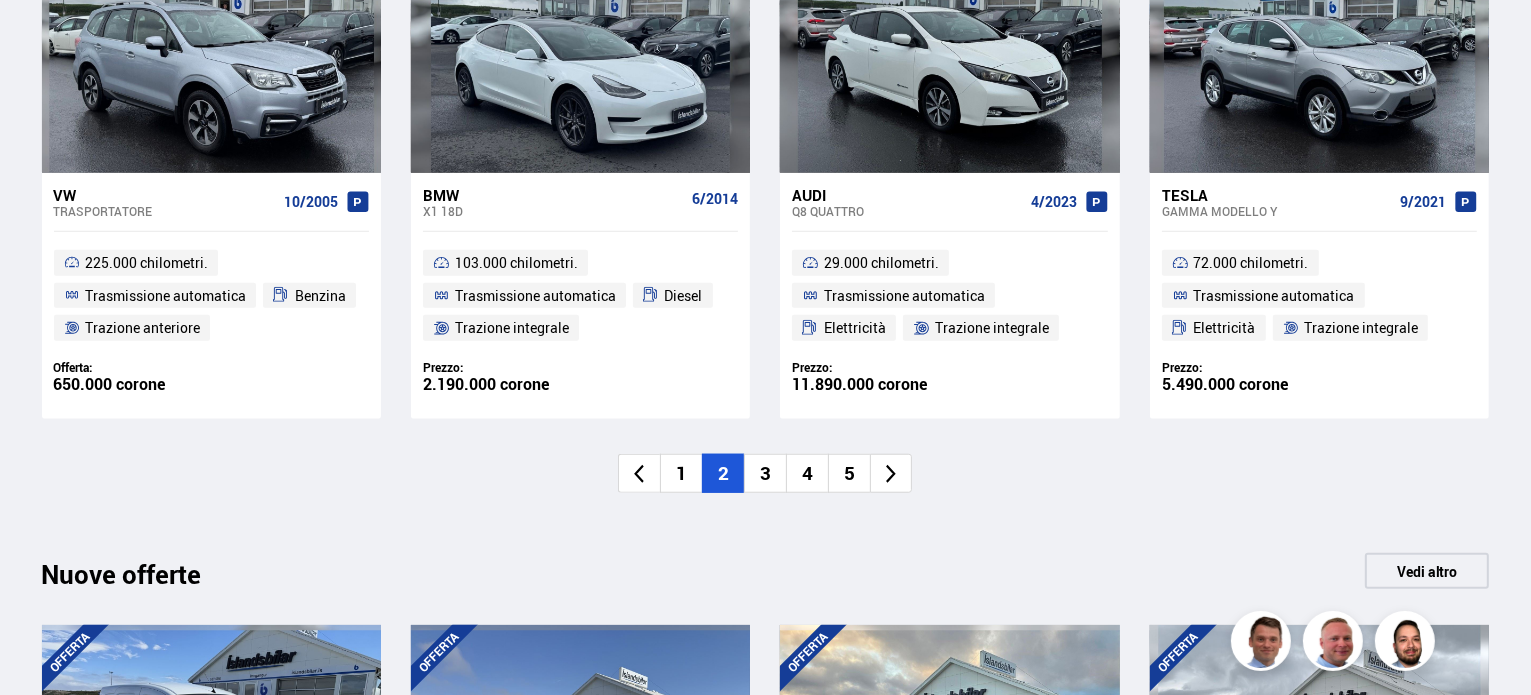 click 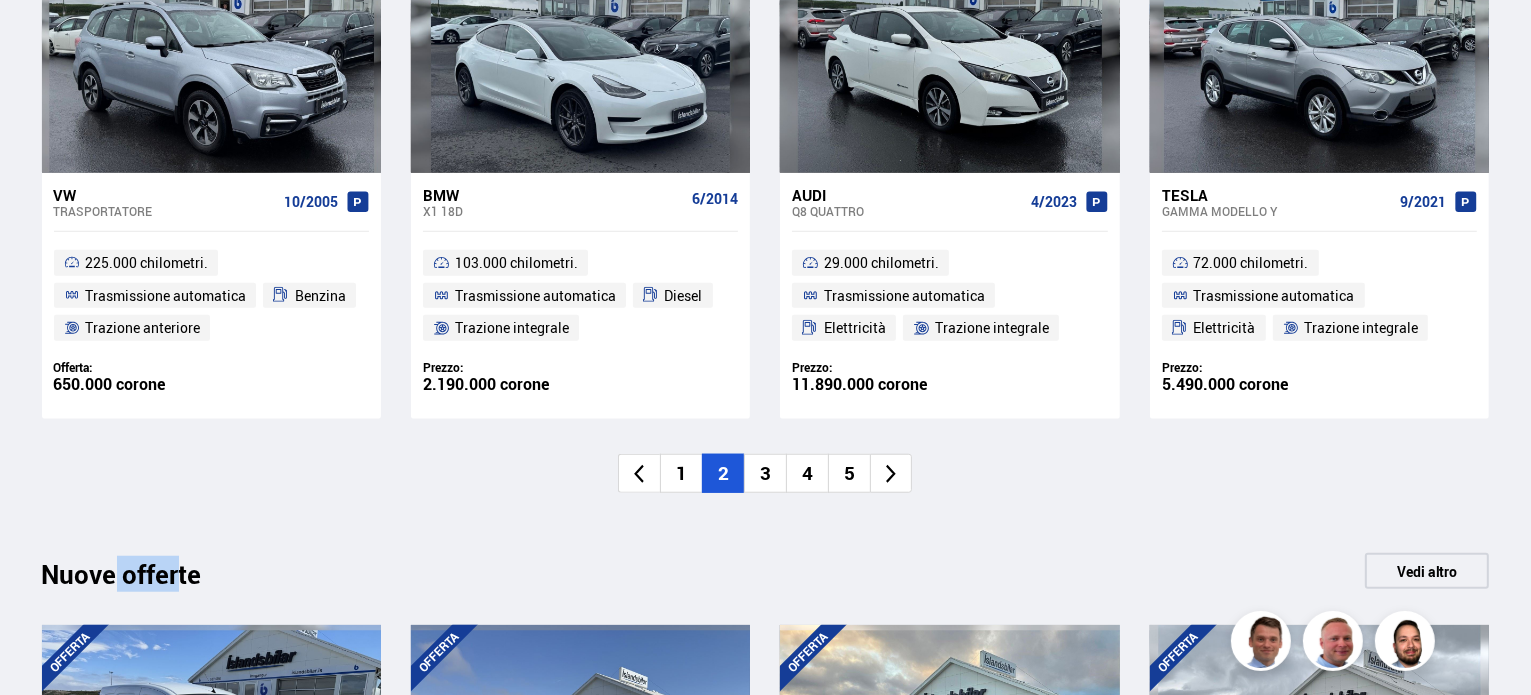 click 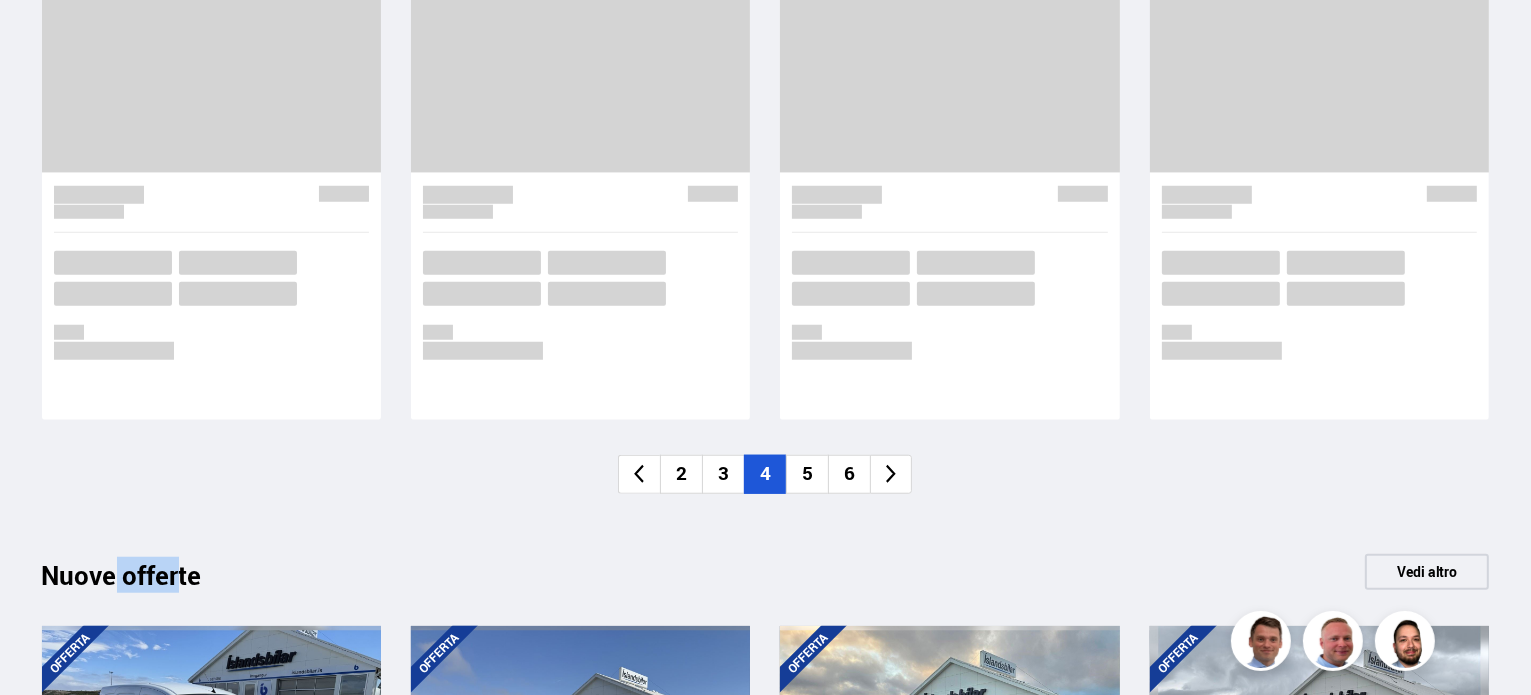 click 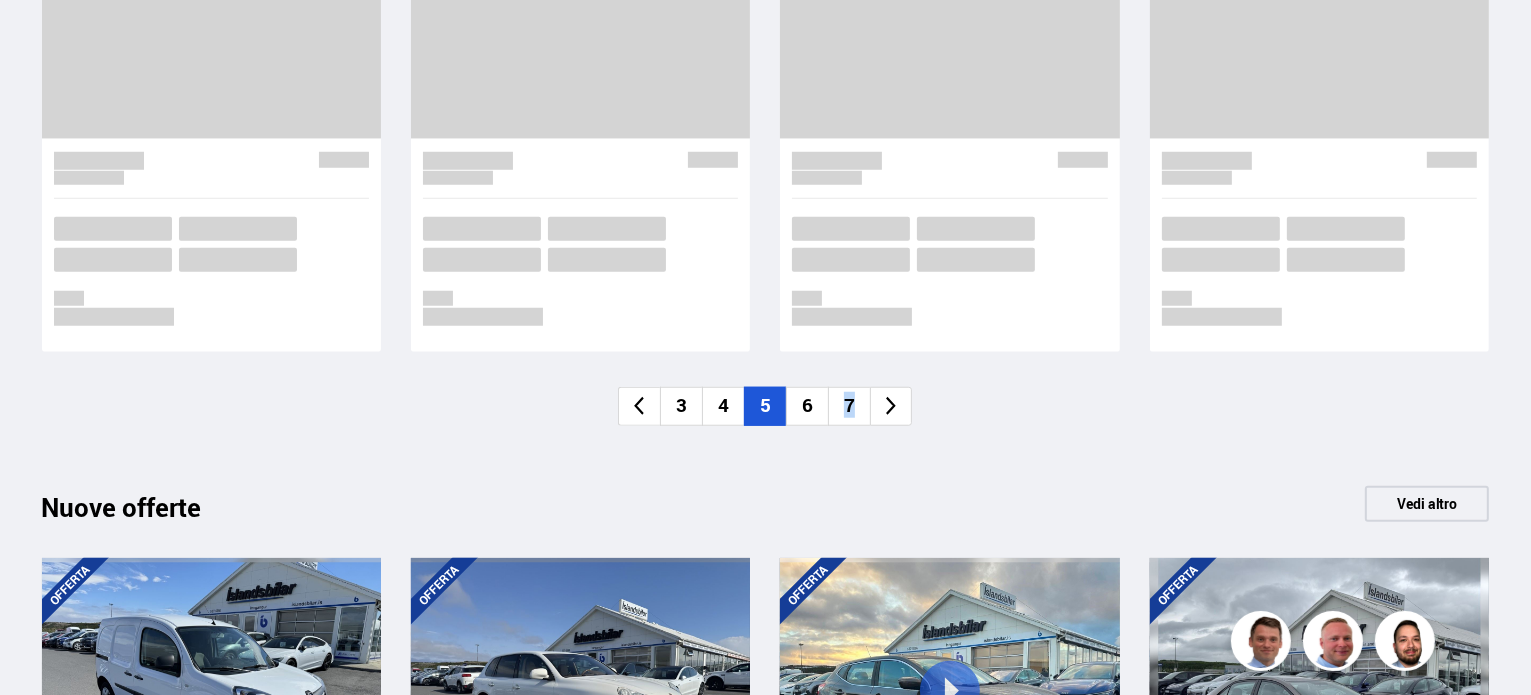 click on "Nuovo nella lista
Vedi altro
3
4
5
6
7" at bounding box center (766, -112) 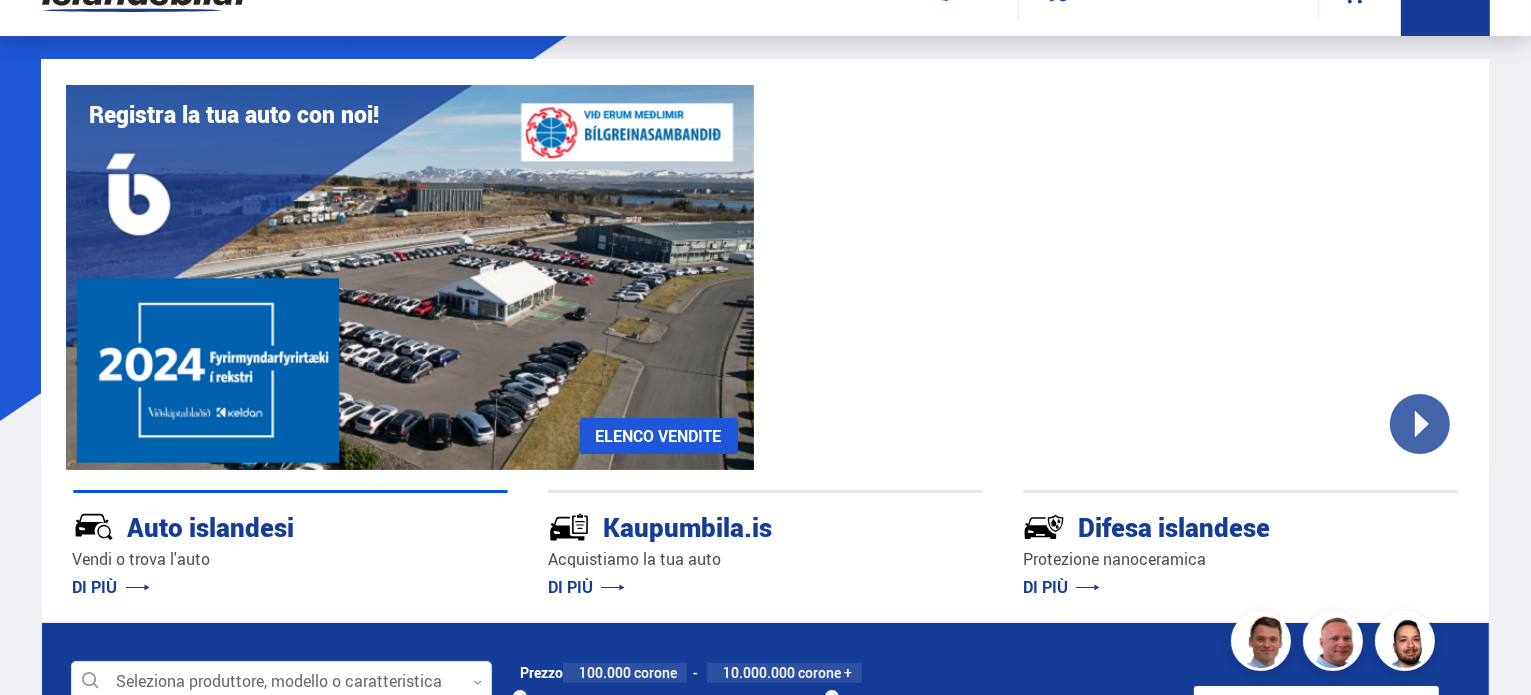 scroll, scrollTop: 0, scrollLeft: 0, axis: both 